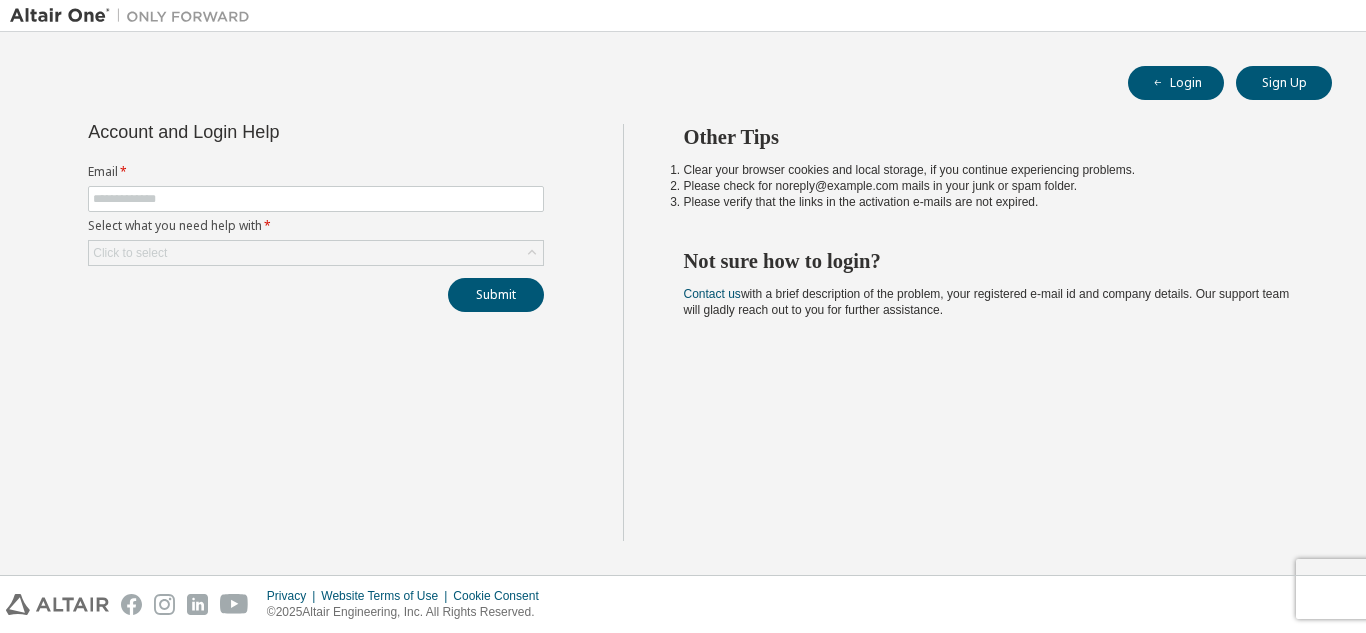 scroll, scrollTop: 0, scrollLeft: 0, axis: both 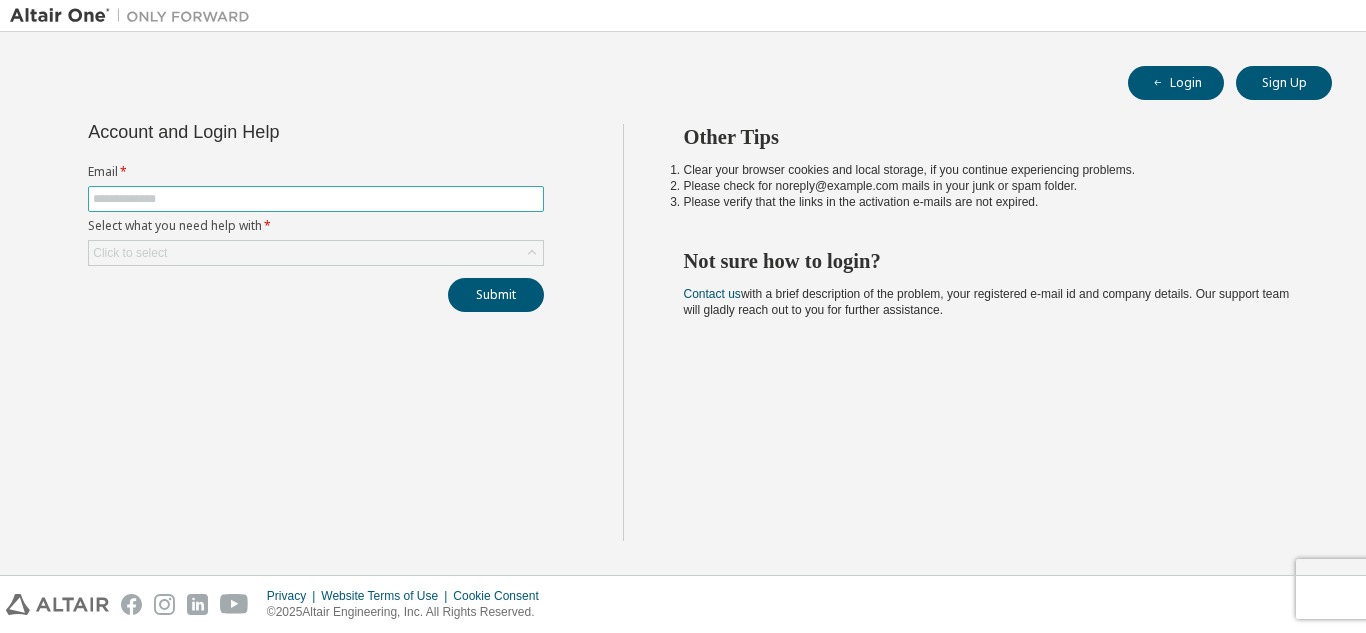 click at bounding box center [316, 199] 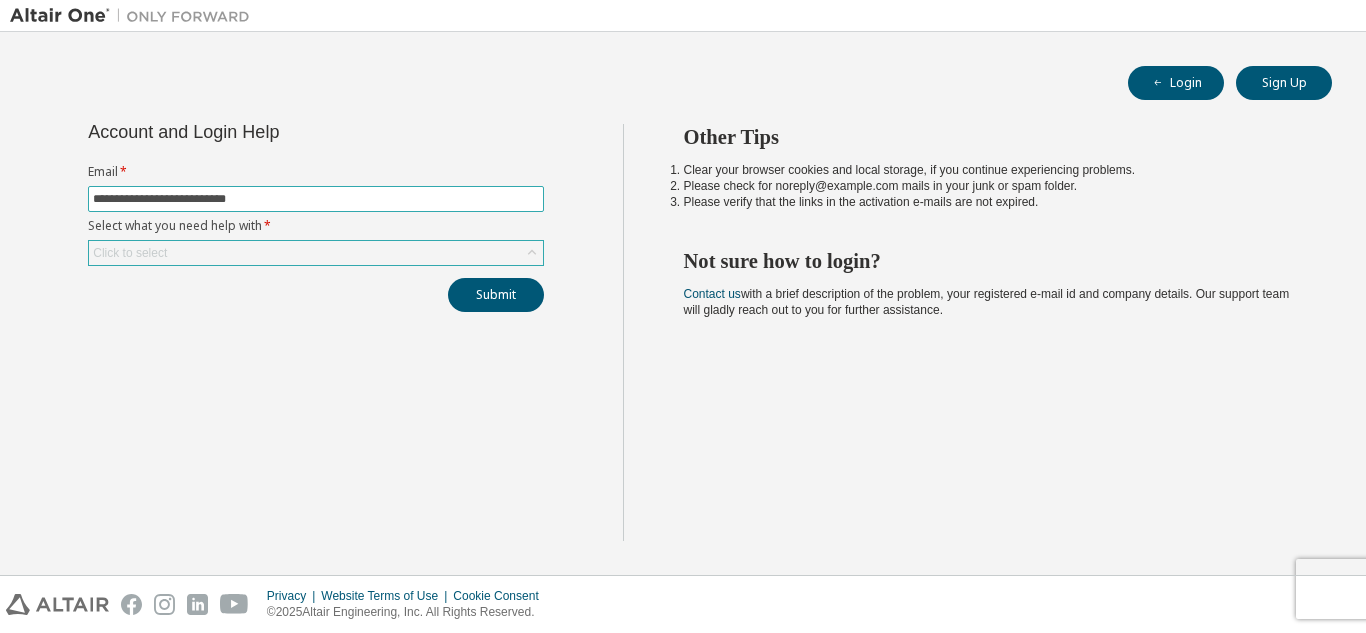 type on "**********" 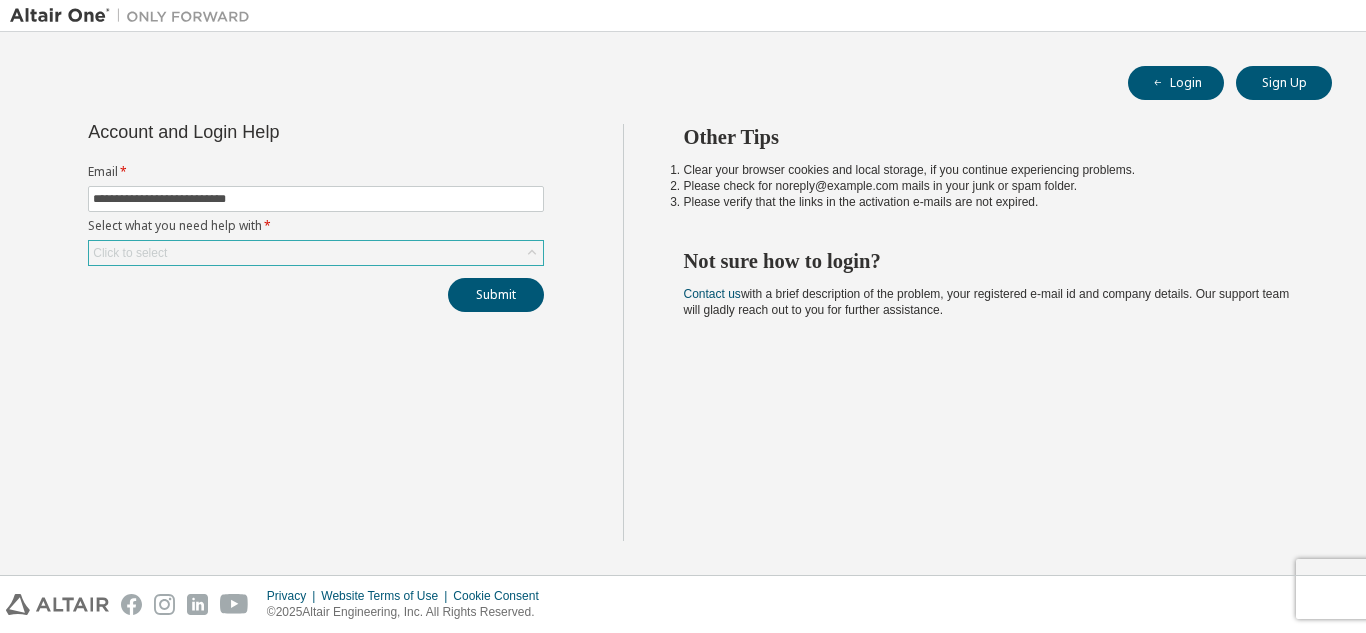 click on "Click to select" at bounding box center (316, 253) 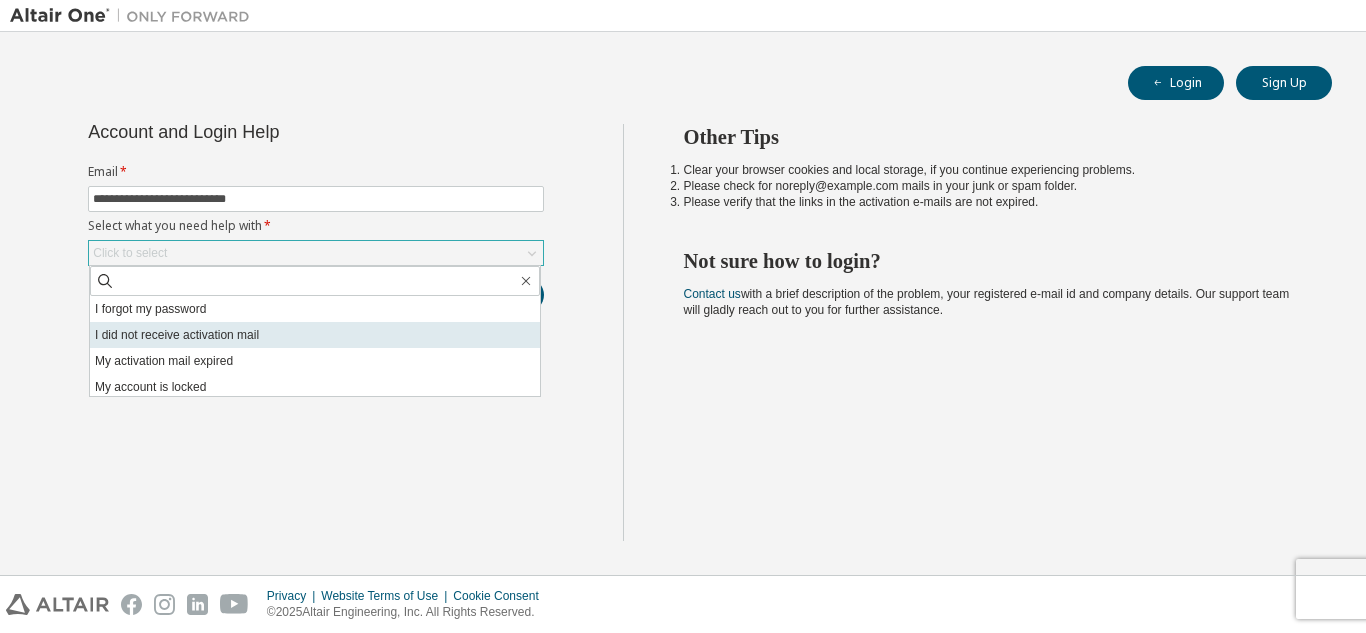 click on "I did not receive activation mail" at bounding box center [315, 335] 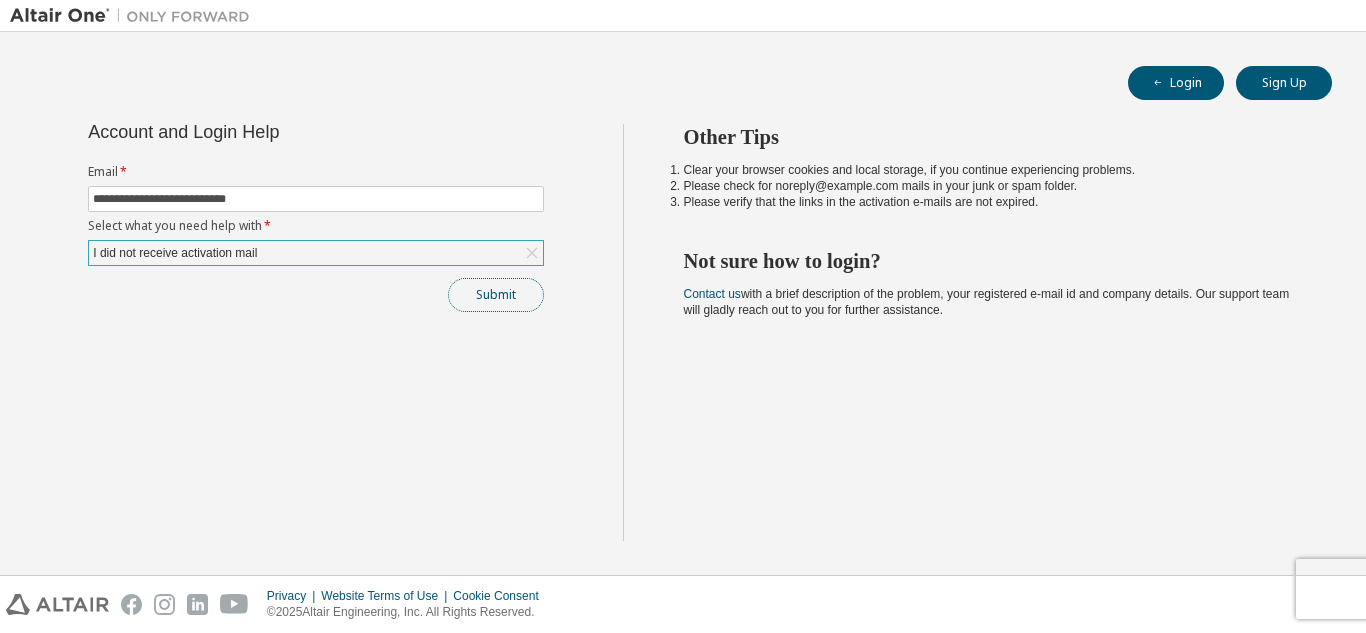 click on "Submit" at bounding box center [496, 295] 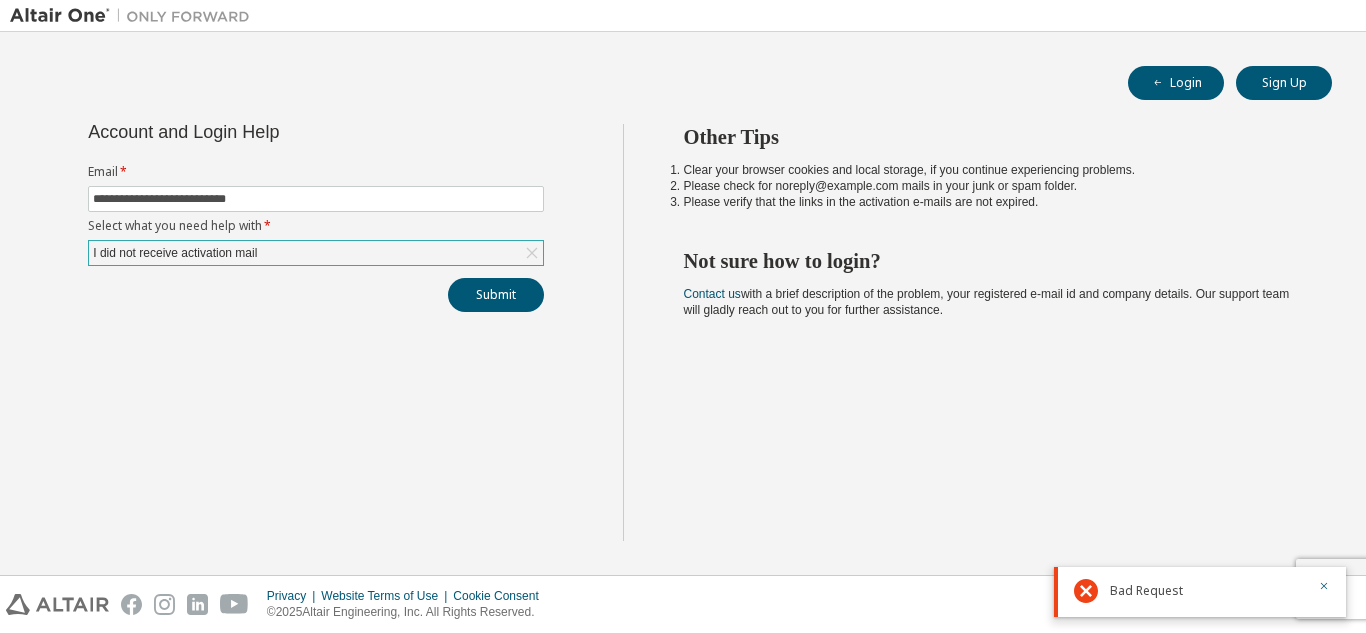 click on "I did not receive activation mail" at bounding box center [316, 253] 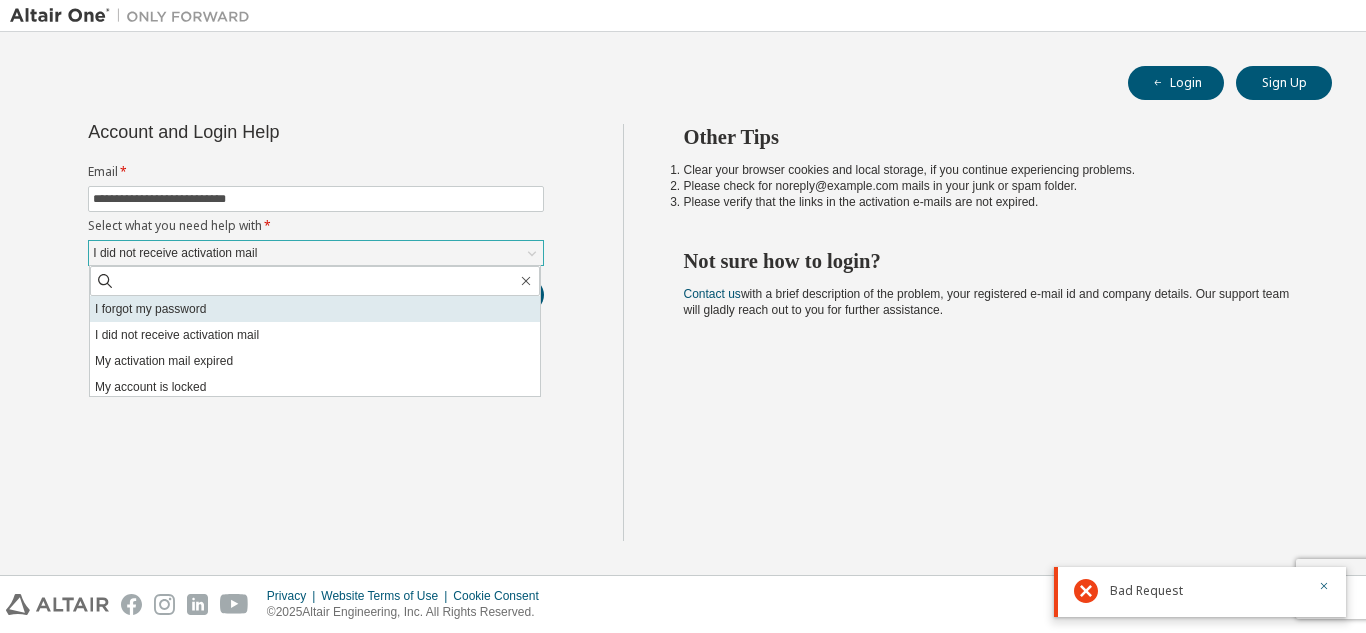 click on "I forgot my password" at bounding box center [315, 309] 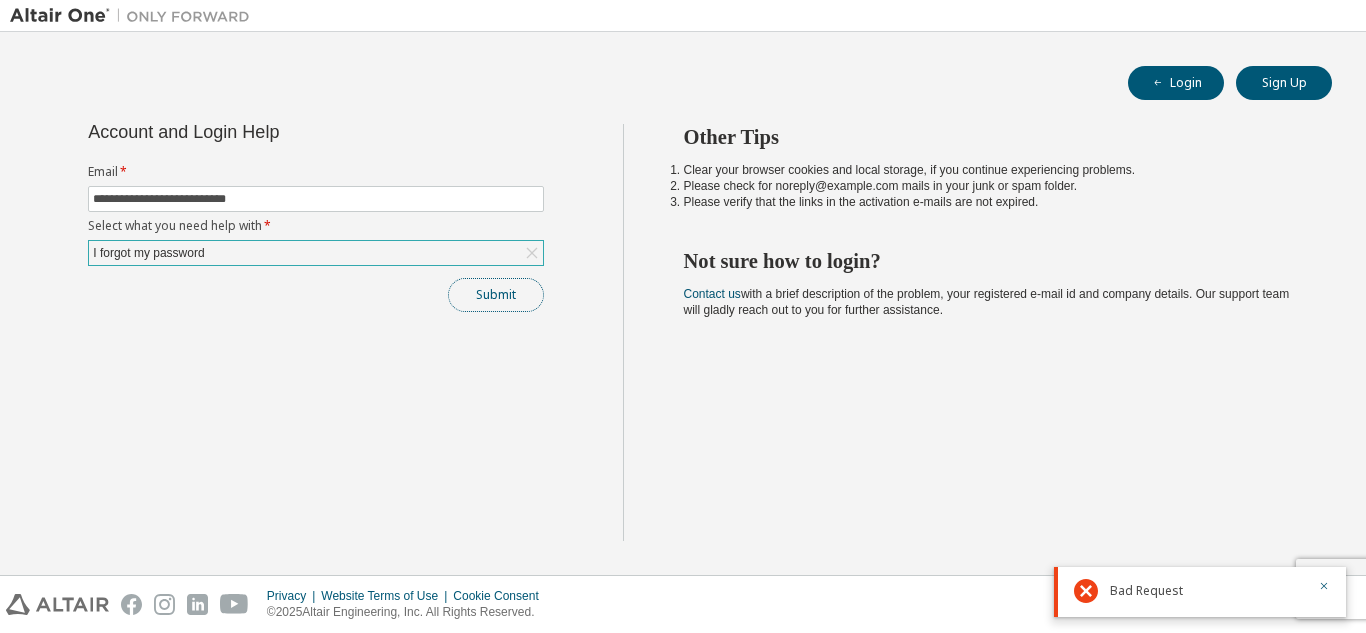 click on "Submit" at bounding box center (496, 295) 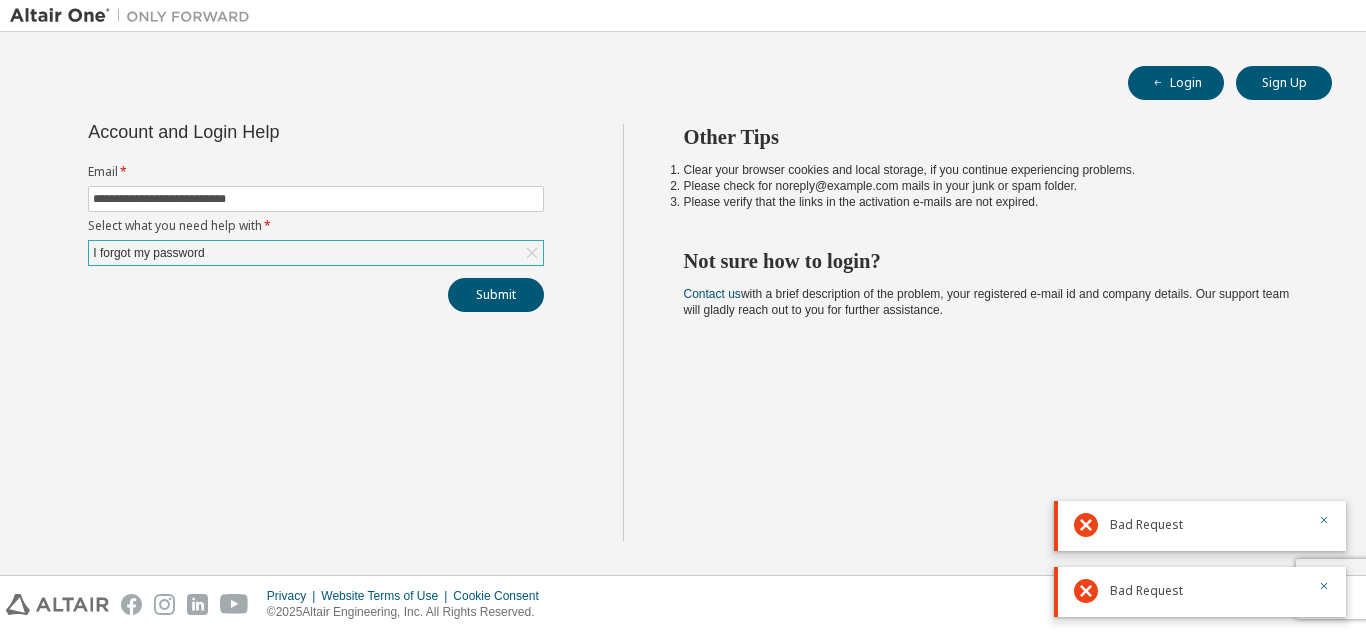 click on "I forgot my password" at bounding box center (316, 253) 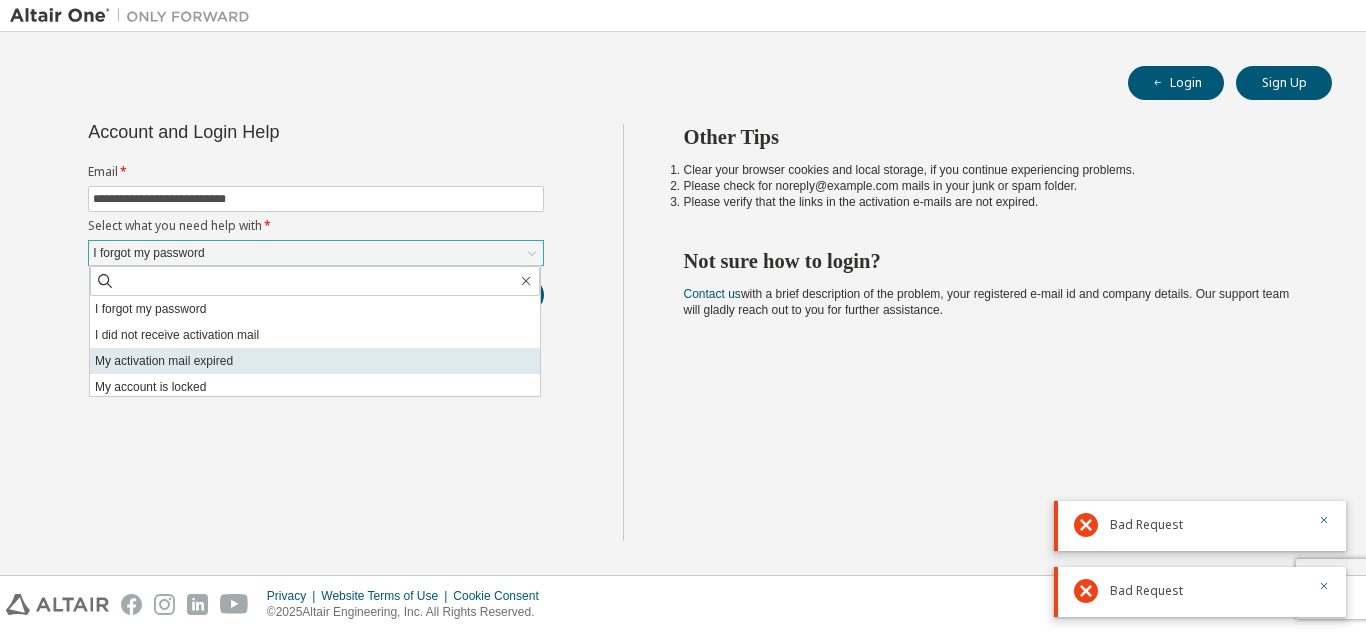 click on "My activation mail expired" at bounding box center [315, 361] 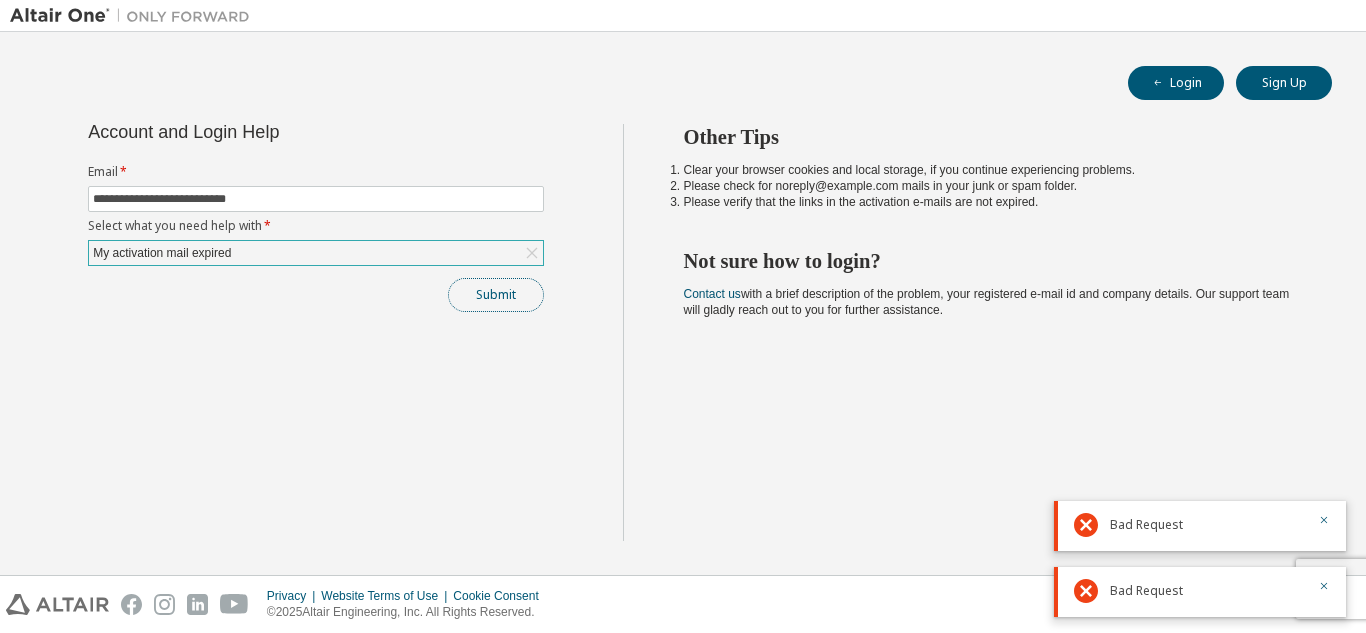 click on "Submit" at bounding box center [496, 295] 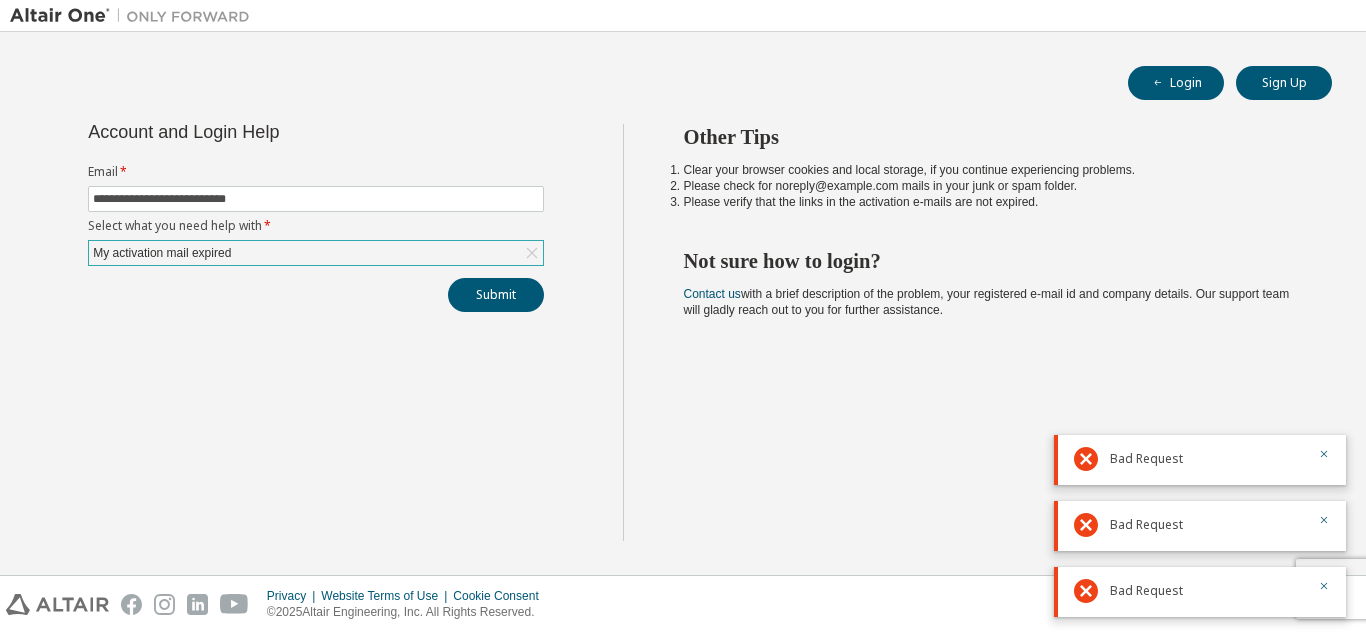 click on "My activation mail expired" at bounding box center [316, 253] 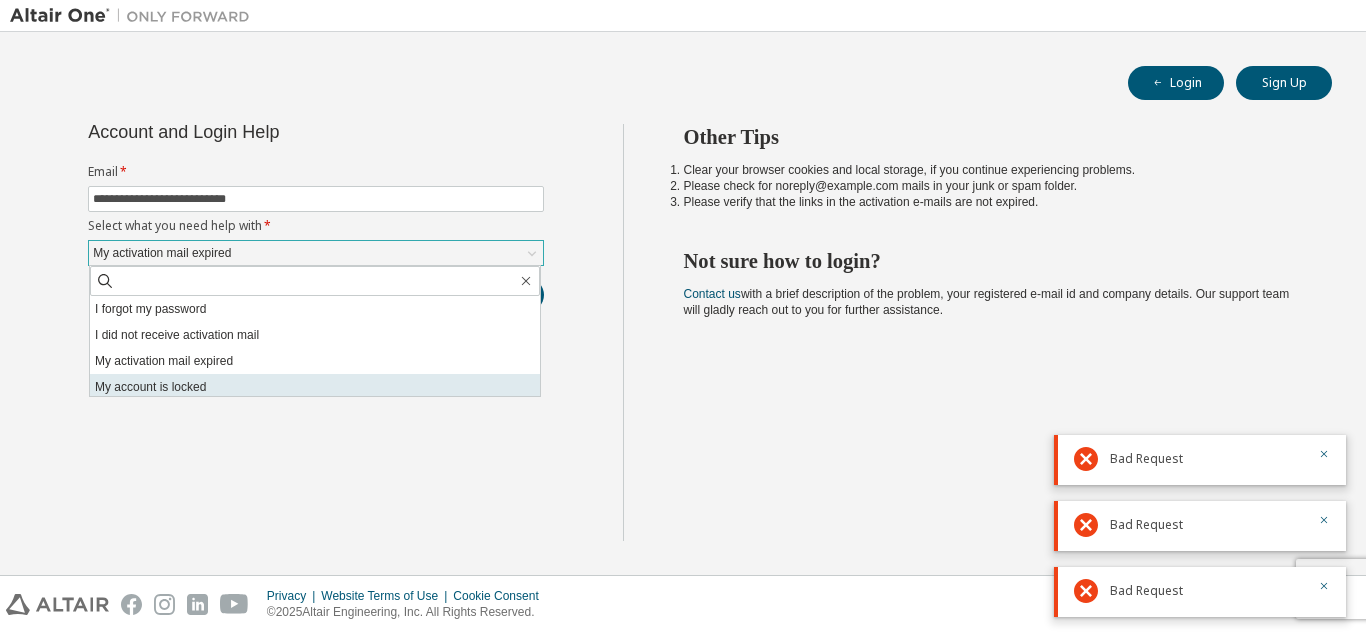 click on "My account is locked" at bounding box center (315, 387) 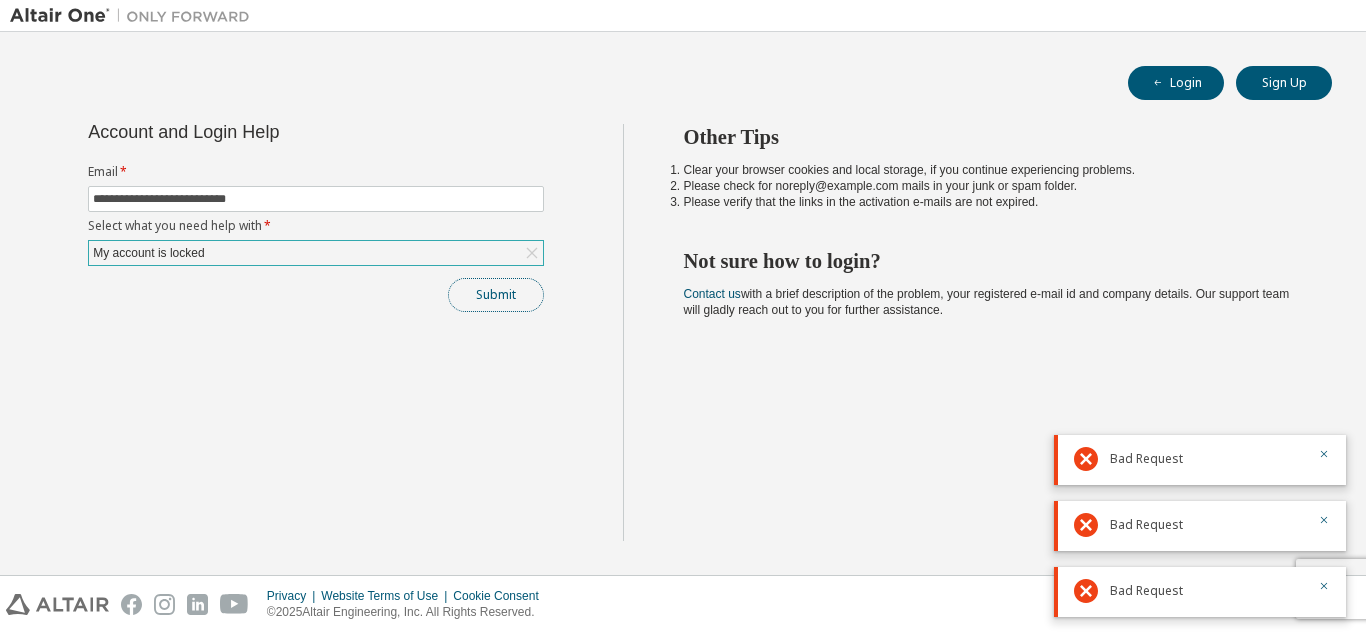 click on "Submit" at bounding box center (496, 295) 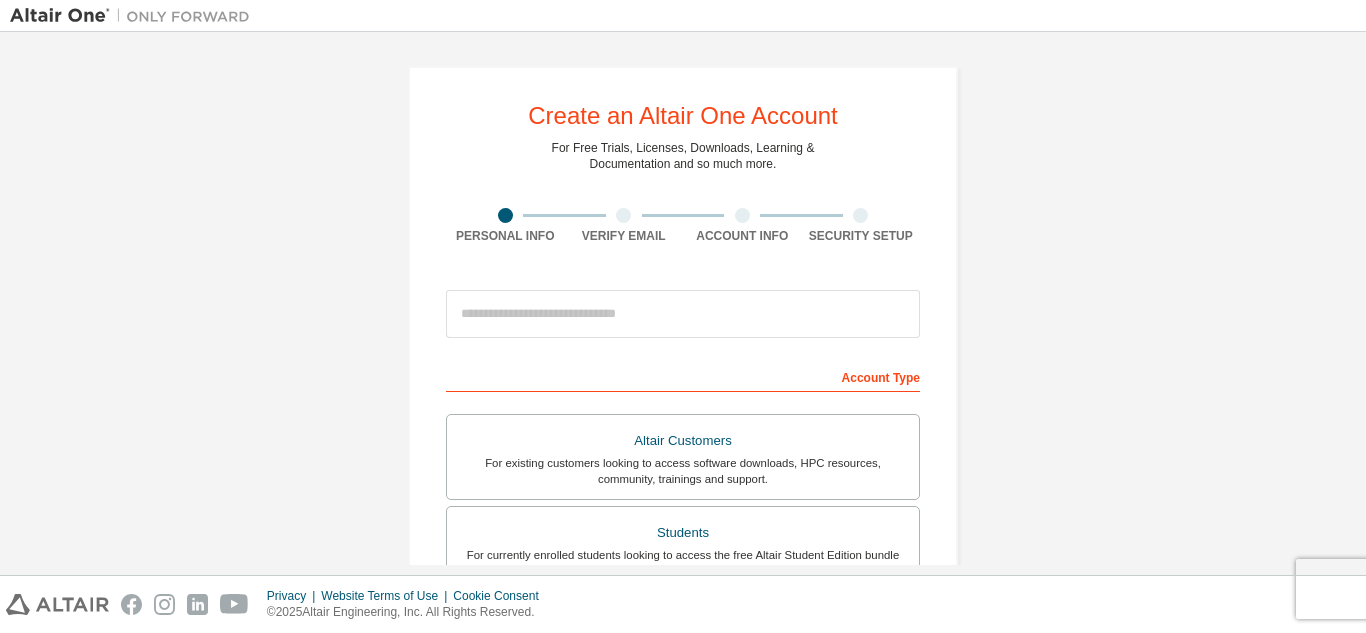 scroll, scrollTop: 0, scrollLeft: 0, axis: both 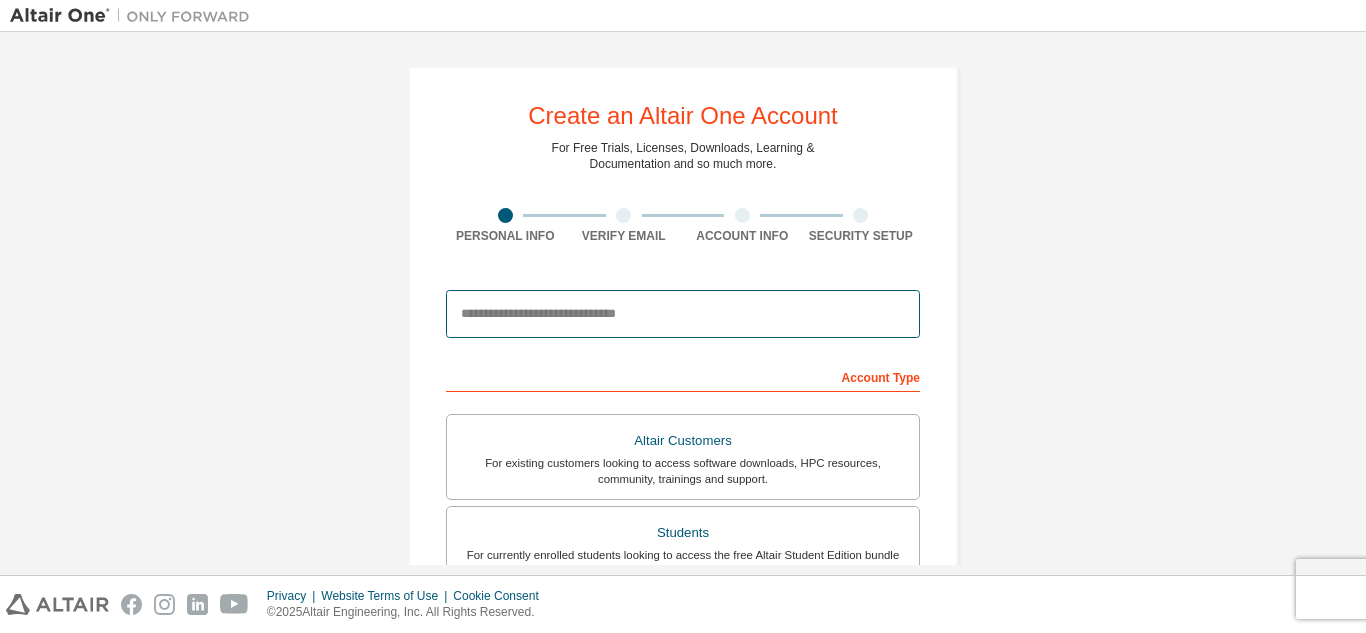 click at bounding box center [683, 314] 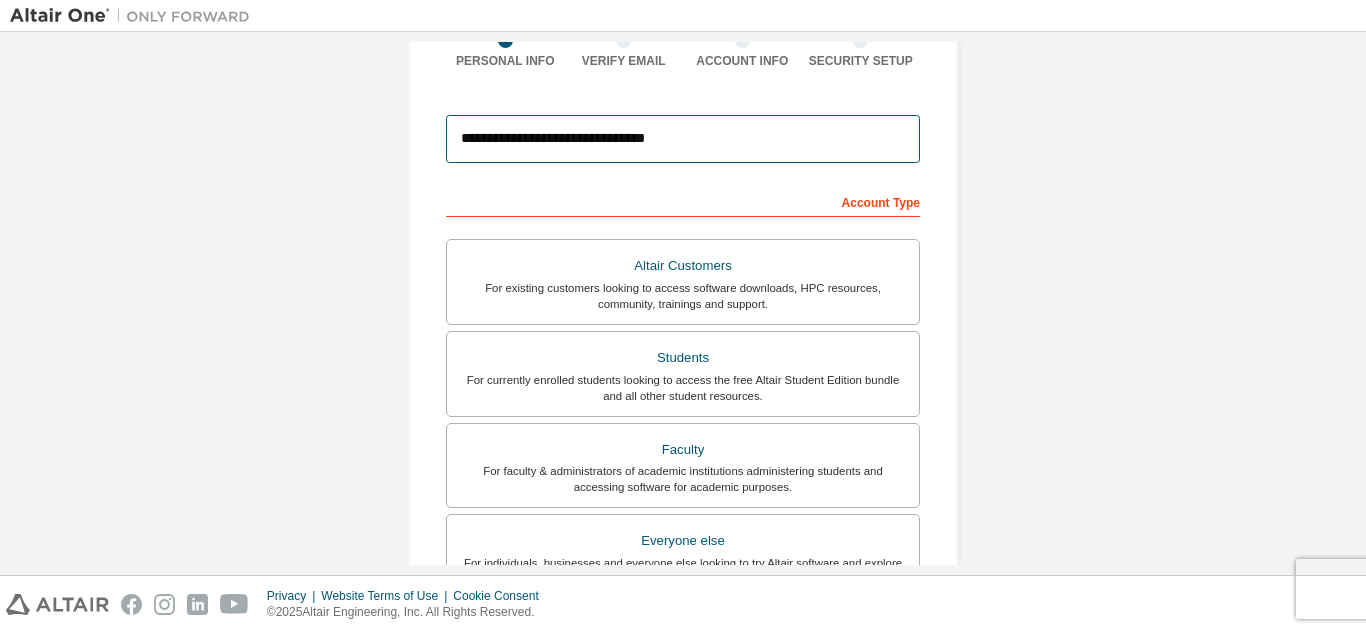 scroll, scrollTop: 176, scrollLeft: 0, axis: vertical 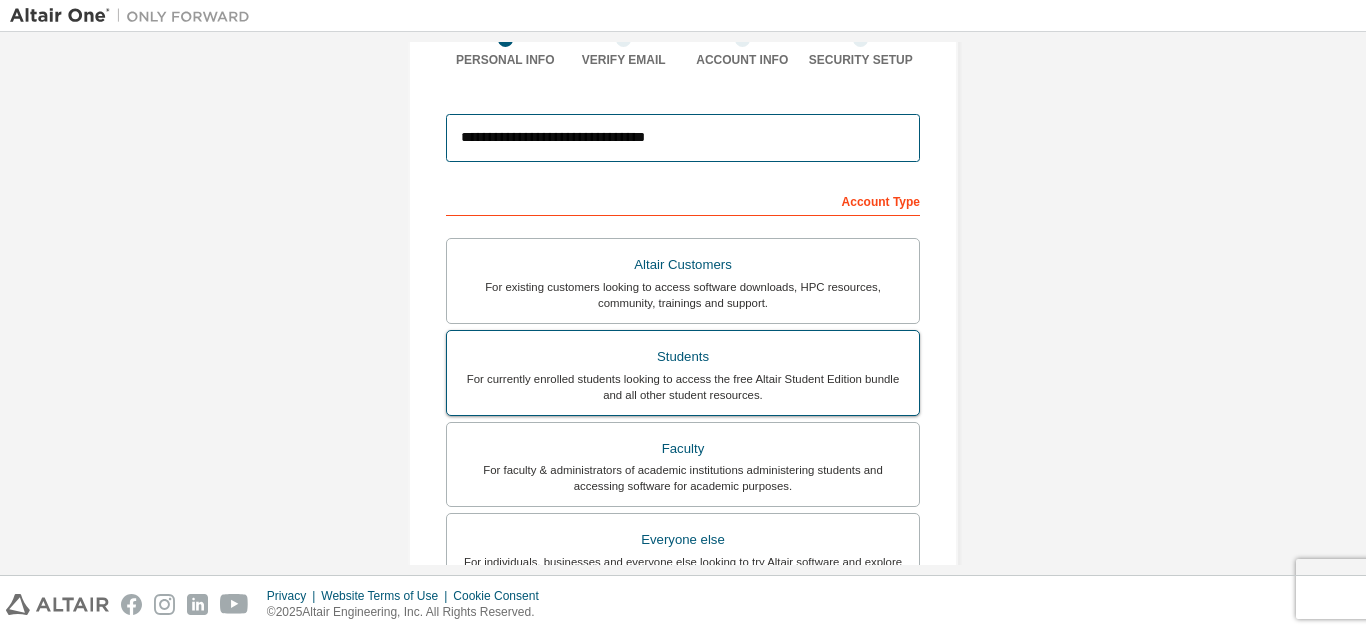 type on "**********" 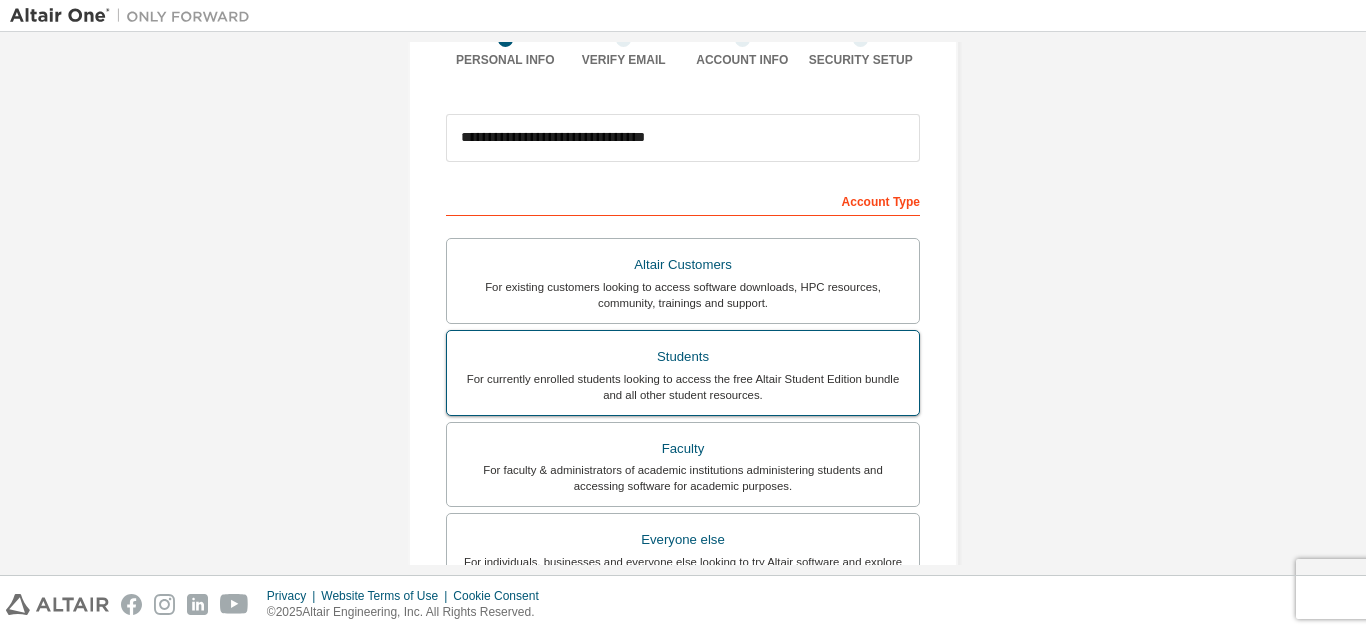 click on "Students" at bounding box center (683, 357) 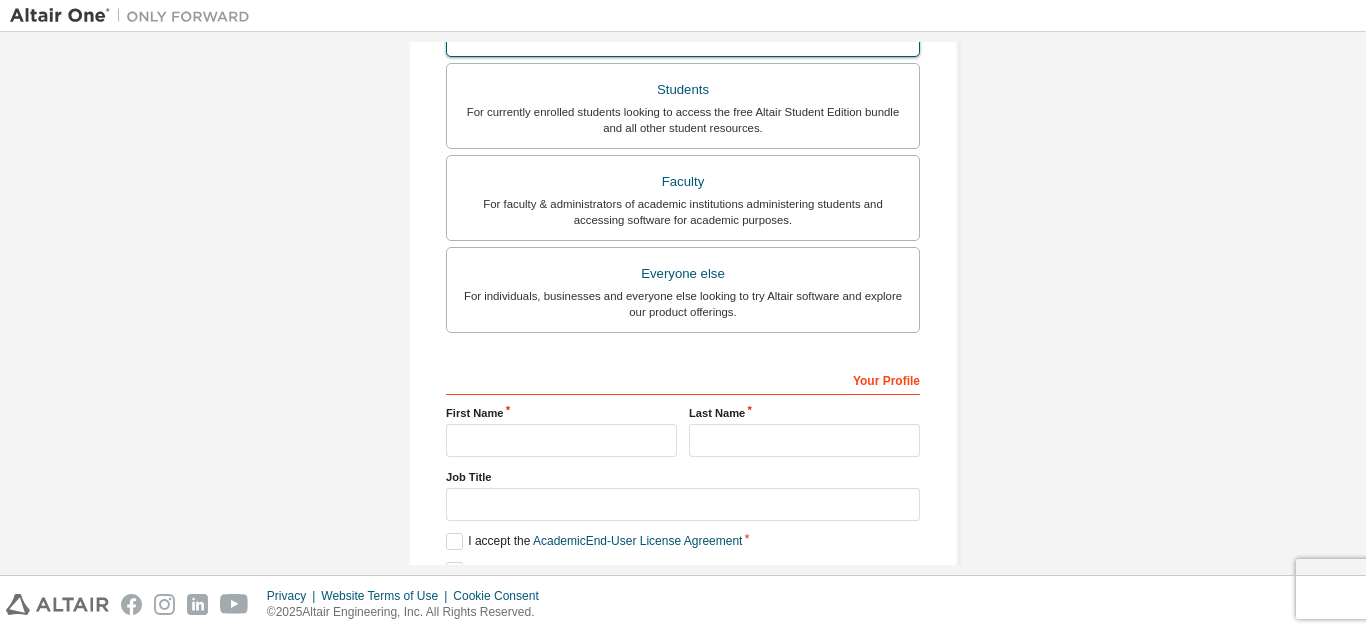 scroll, scrollTop: 496, scrollLeft: 0, axis: vertical 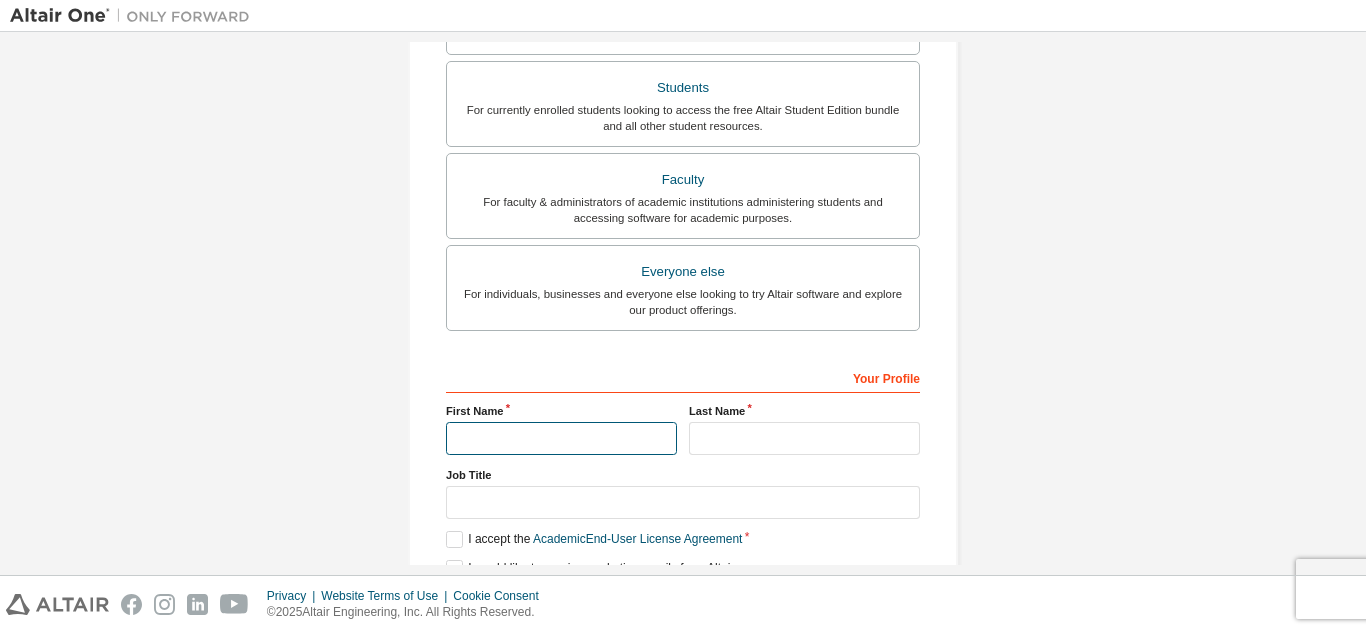click at bounding box center (561, 438) 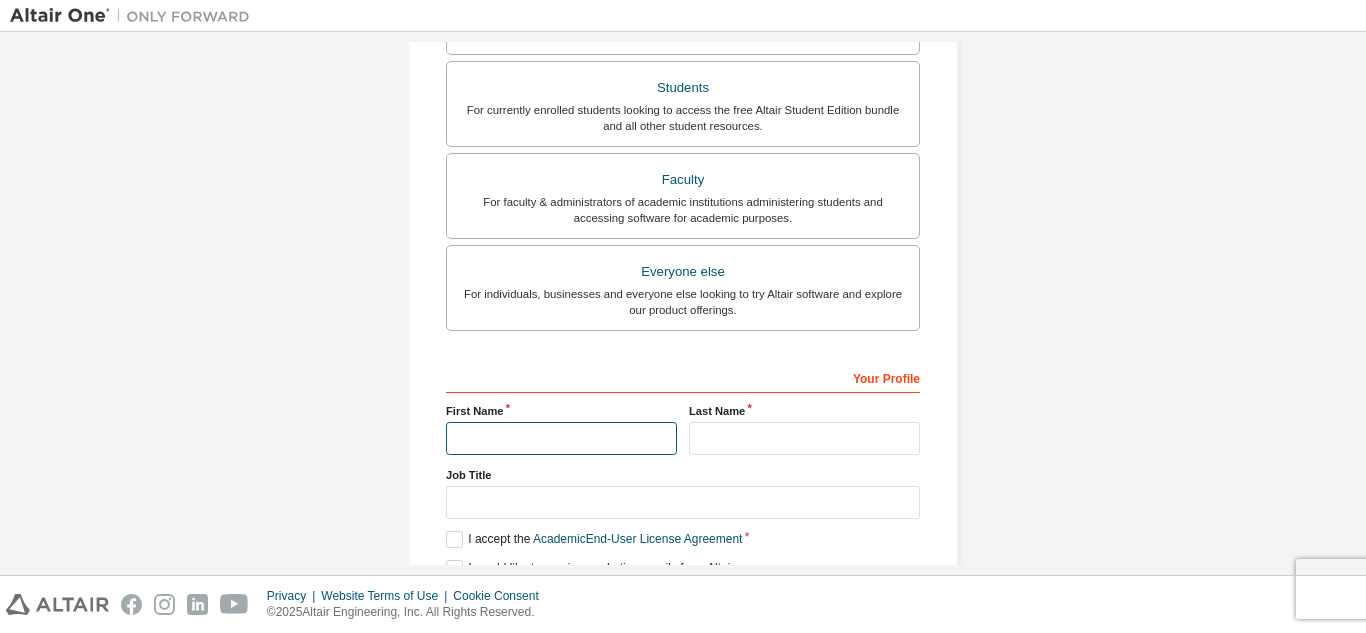 type on "*******" 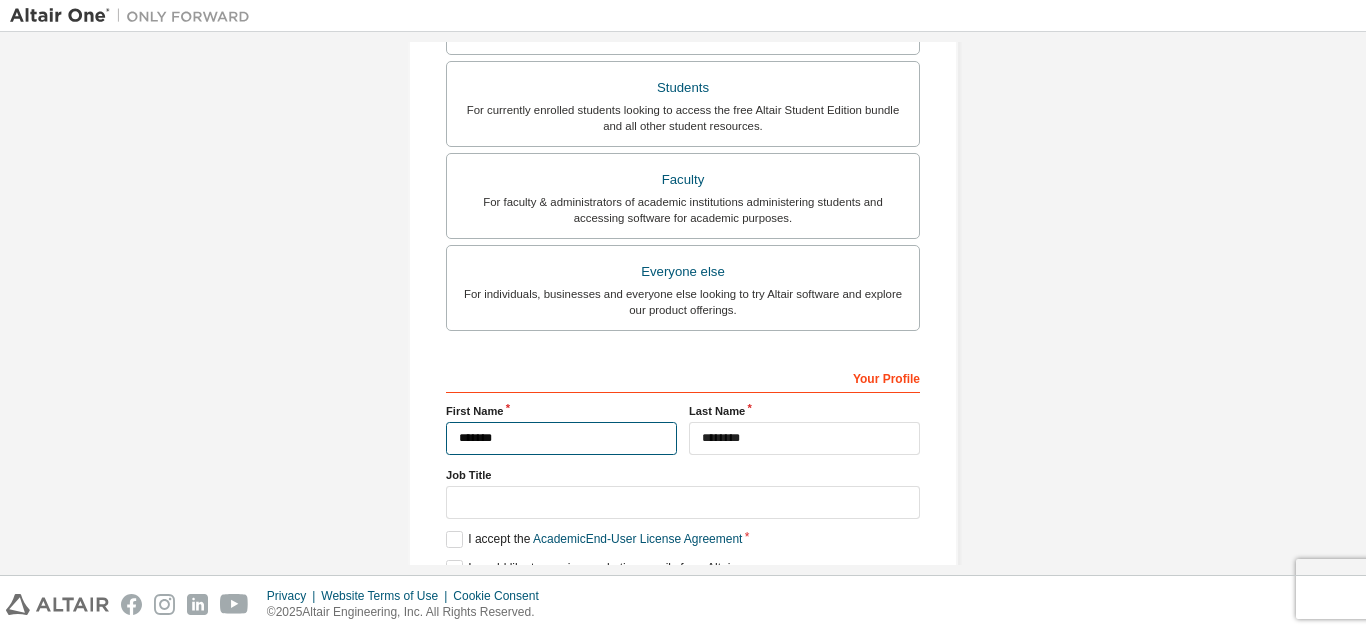 click on "*******" at bounding box center (561, 438) 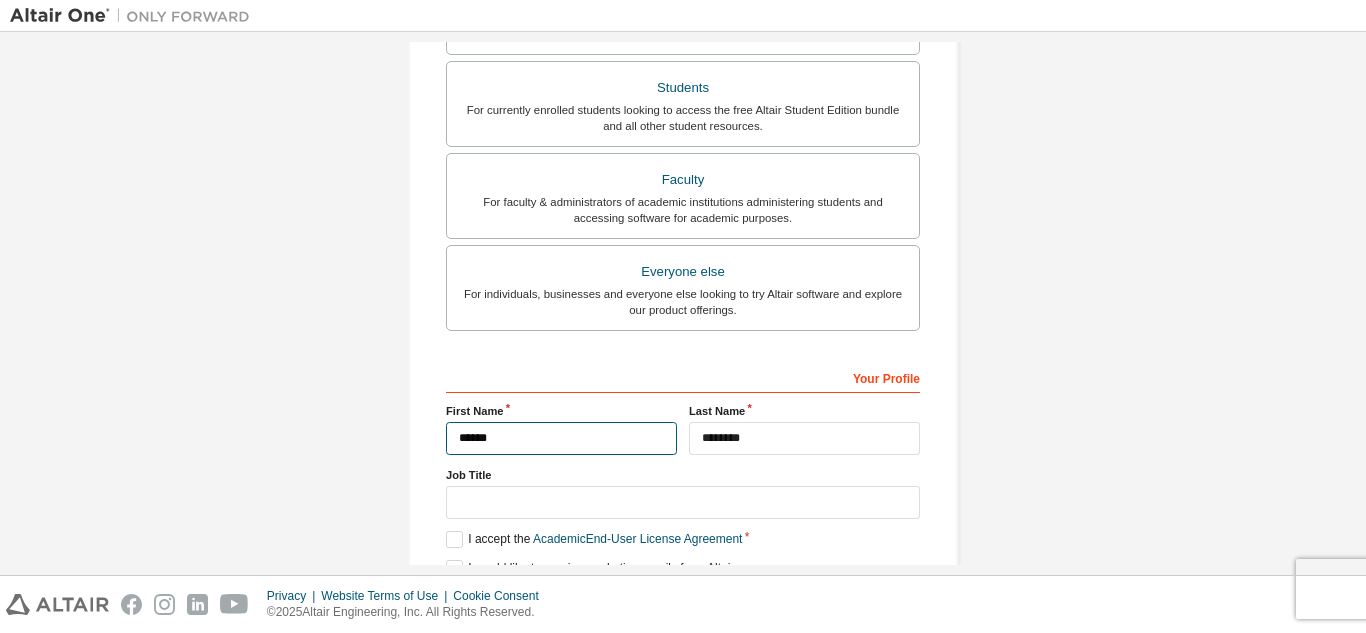 type on "*******" 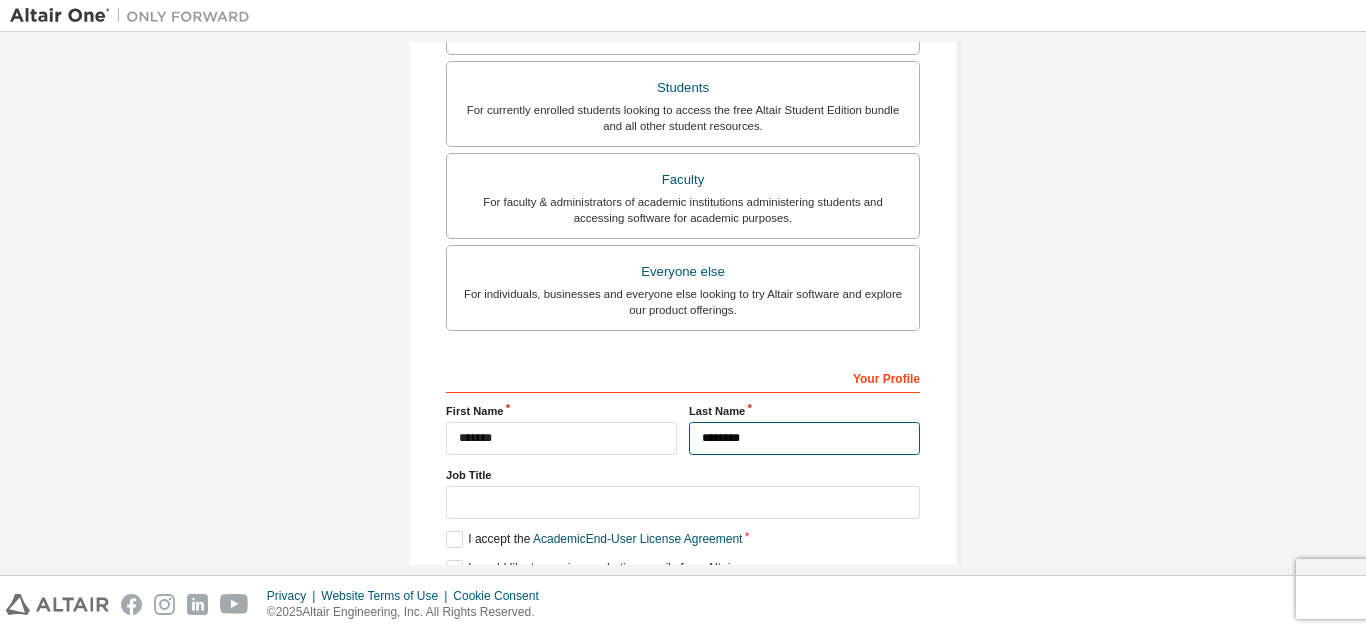 click on "********" at bounding box center [804, 438] 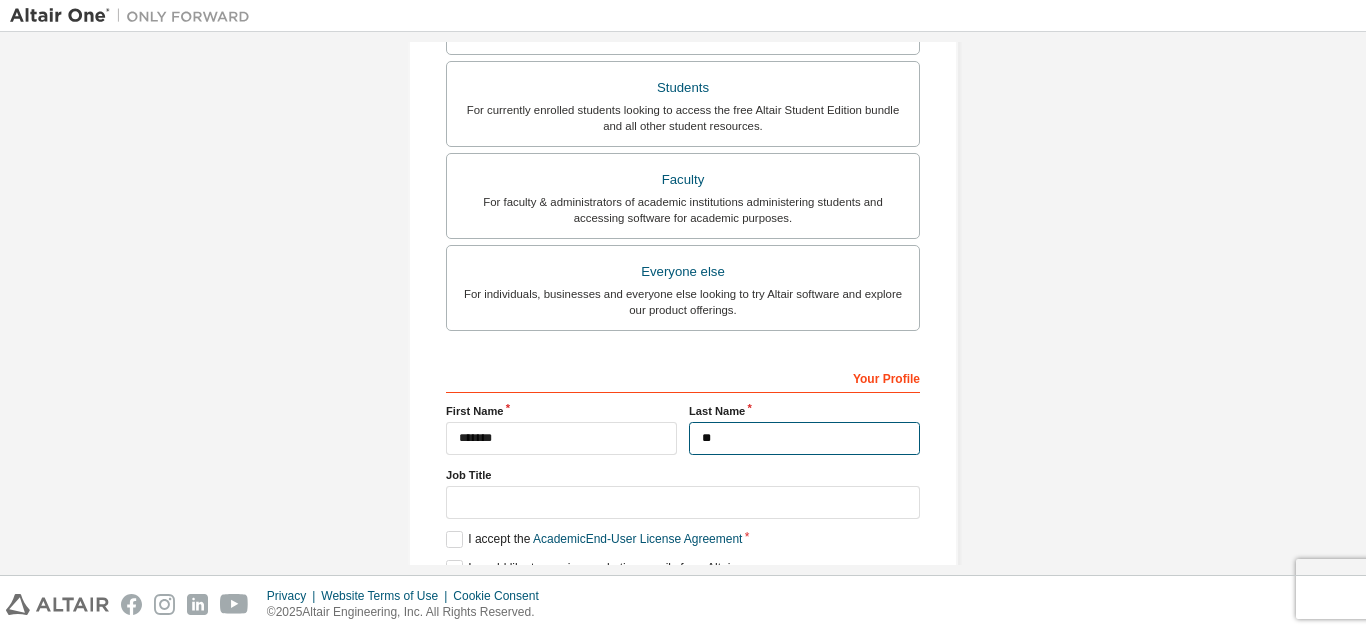 type on "*" 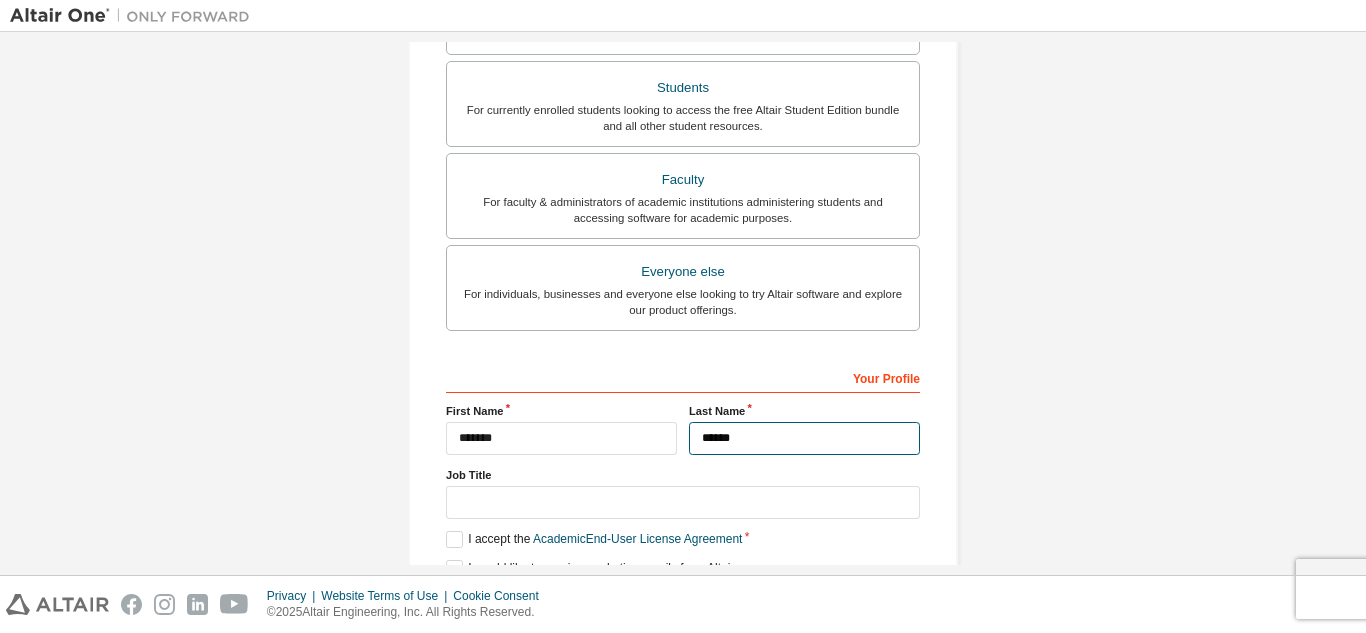 type on "******" 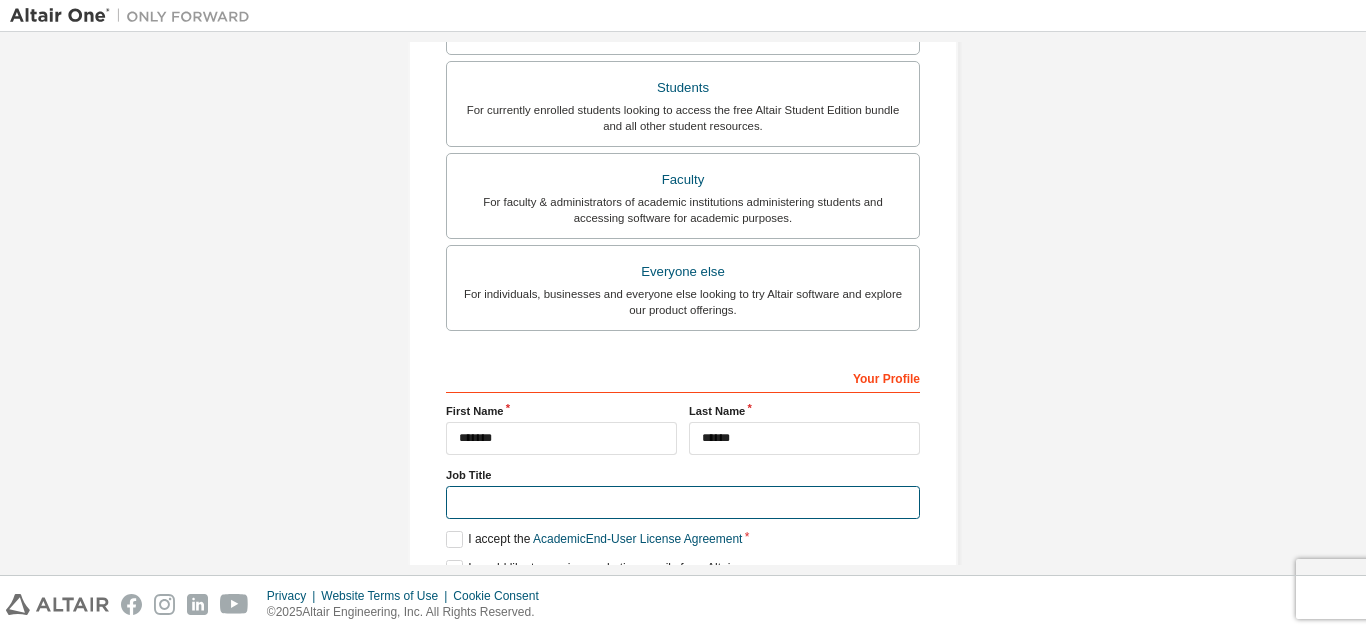 click at bounding box center [683, 502] 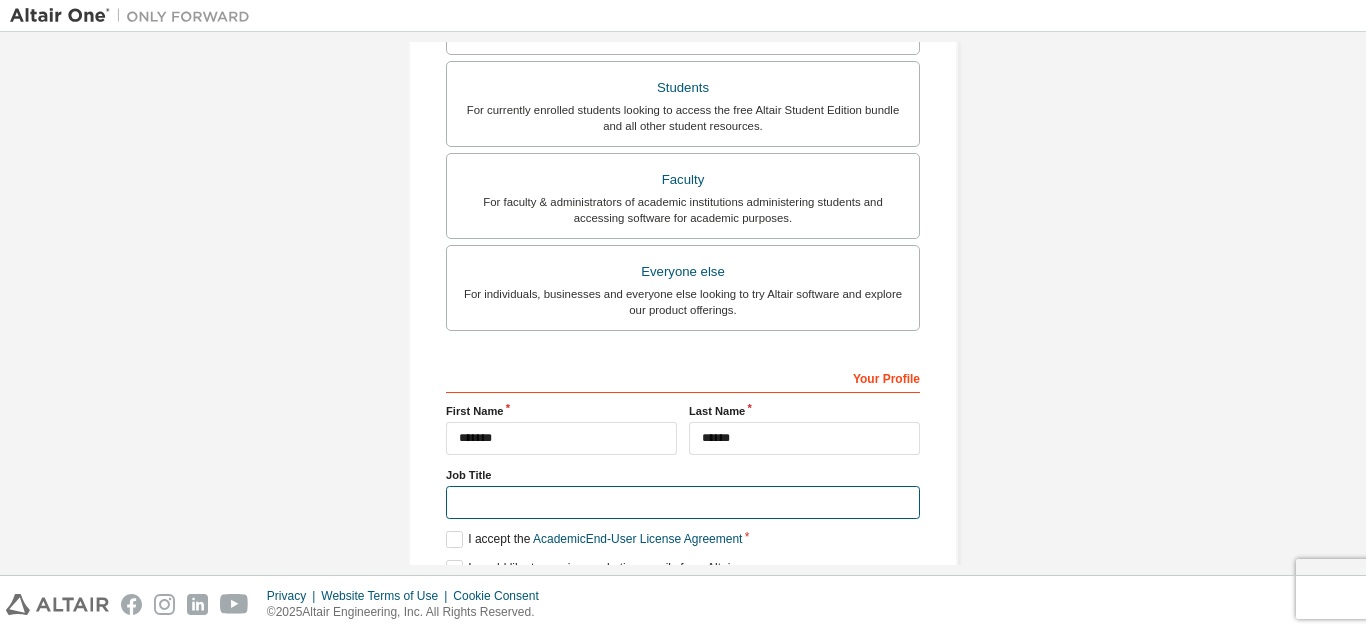 scroll, scrollTop: 588, scrollLeft: 0, axis: vertical 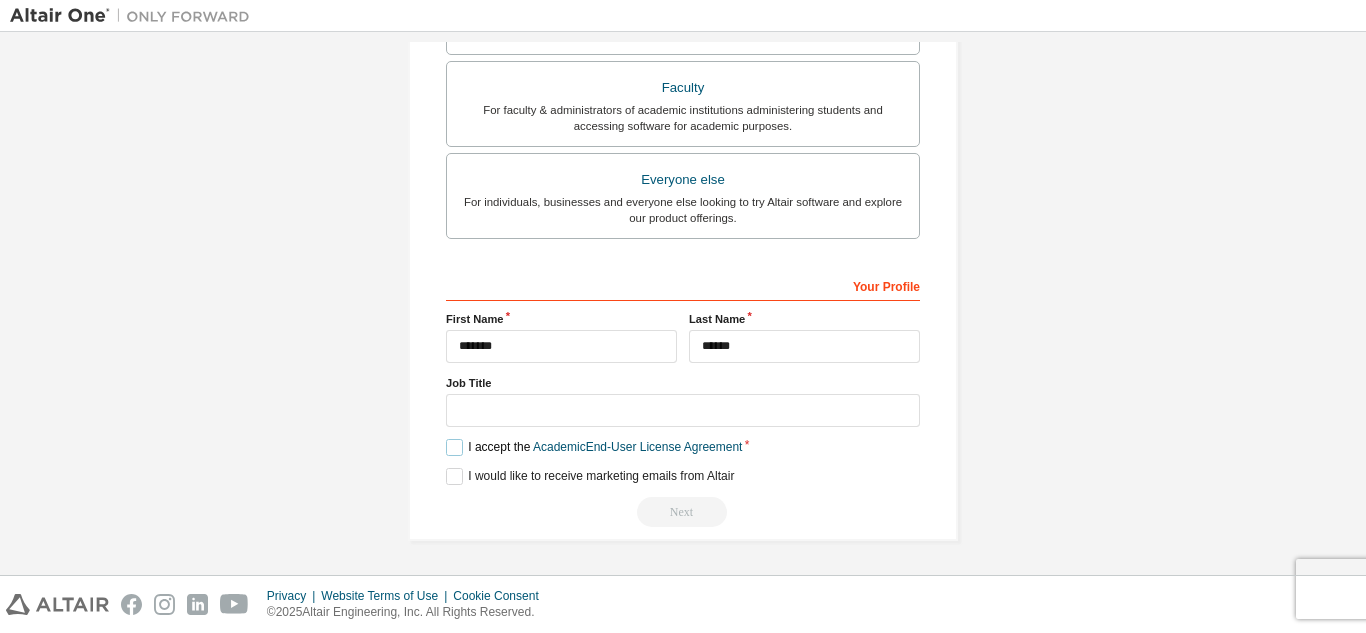 click on "I accept the   Academic   End-User License Agreement" at bounding box center (594, 447) 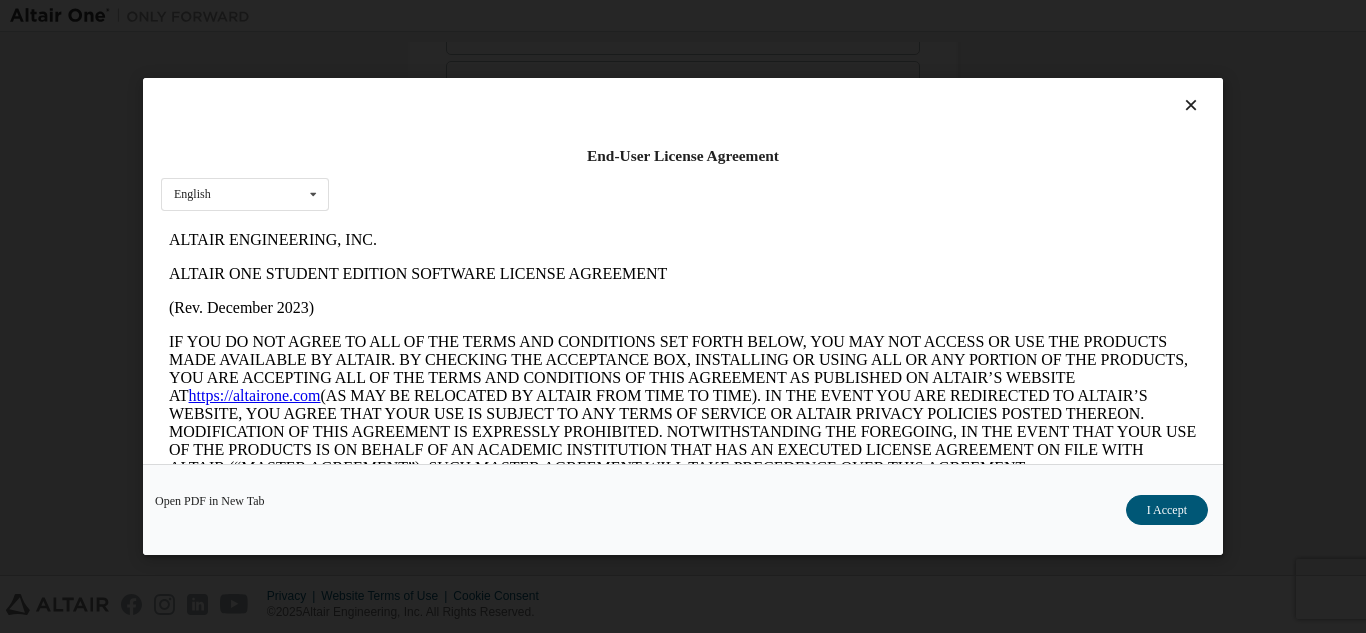scroll, scrollTop: 0, scrollLeft: 0, axis: both 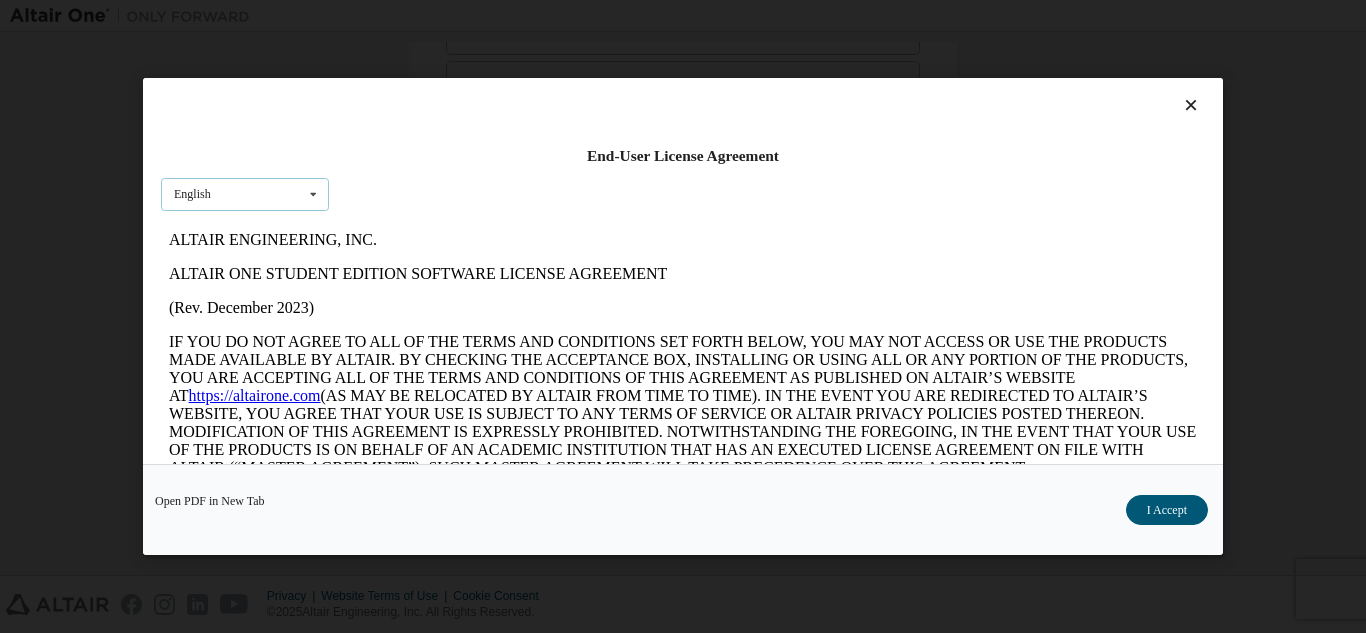 click at bounding box center (313, 194) 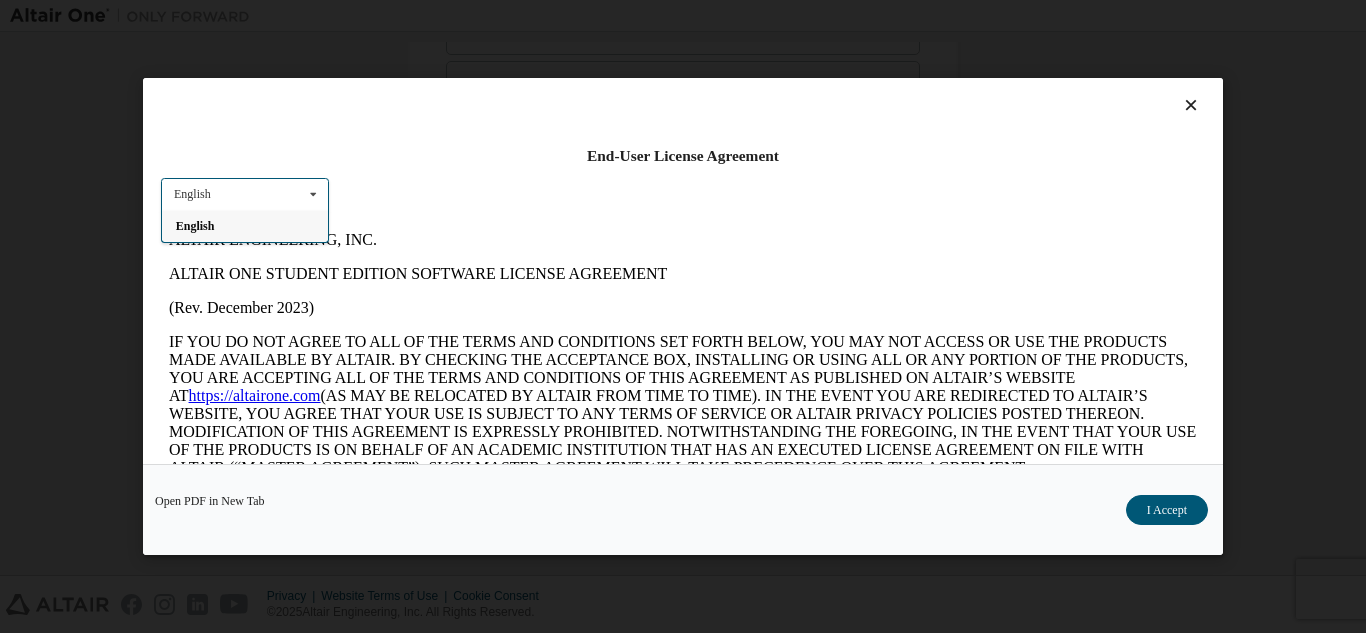 click at bounding box center (313, 194) 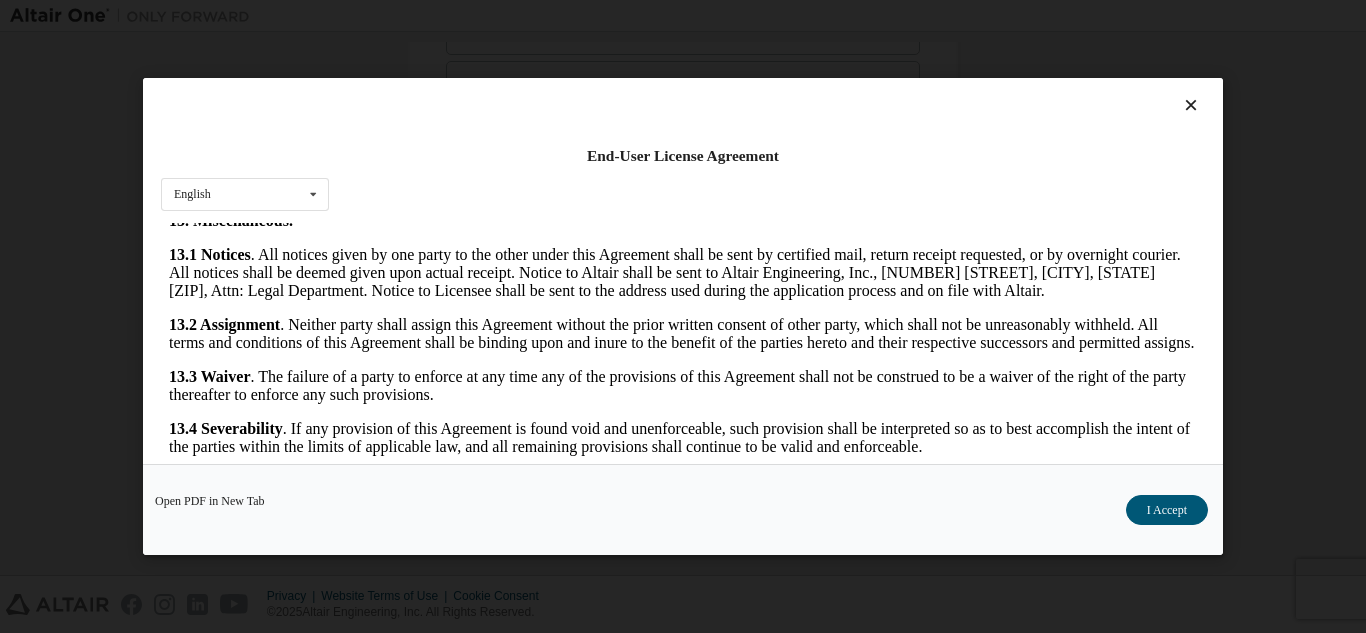 scroll, scrollTop: 3321, scrollLeft: 0, axis: vertical 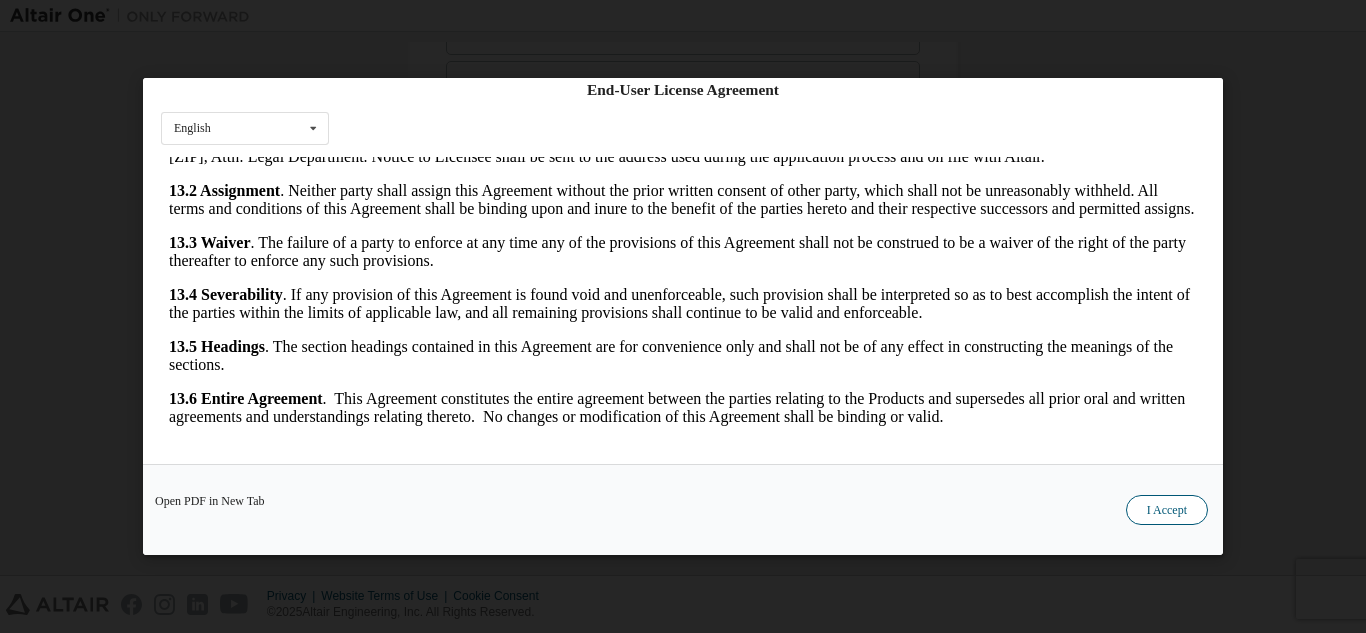 click on "I Accept" at bounding box center [1167, 510] 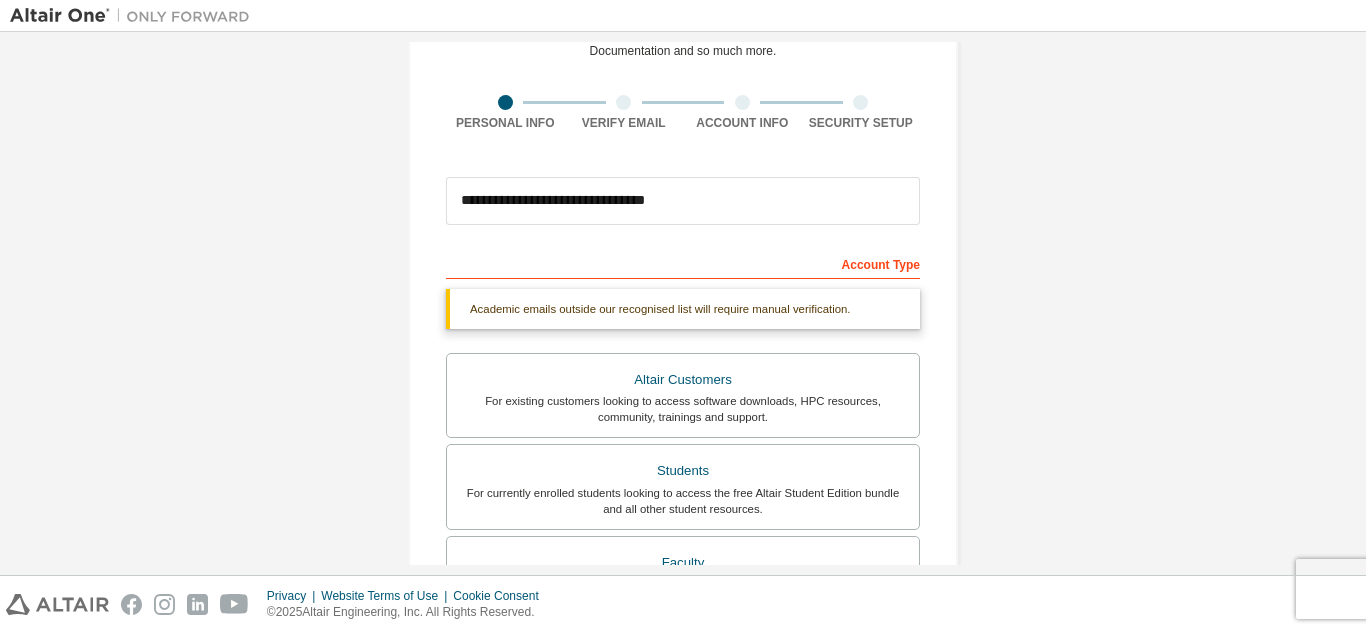 scroll, scrollTop: 588, scrollLeft: 0, axis: vertical 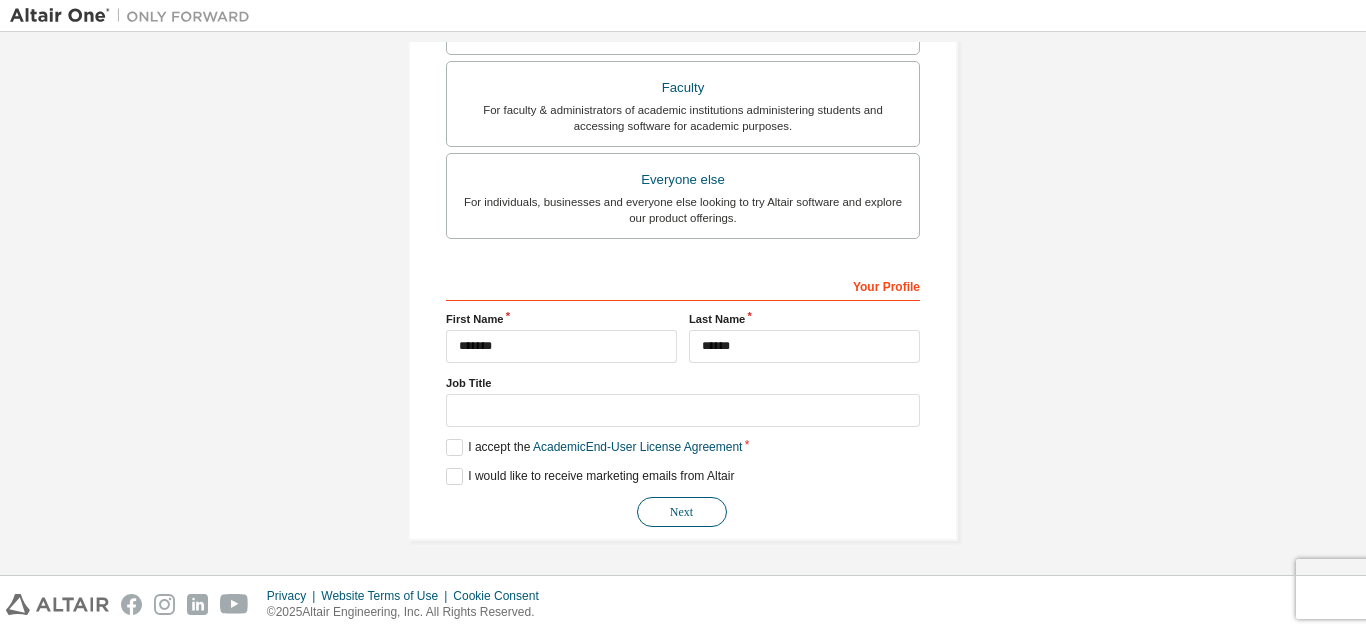 click on "Next" at bounding box center (682, 512) 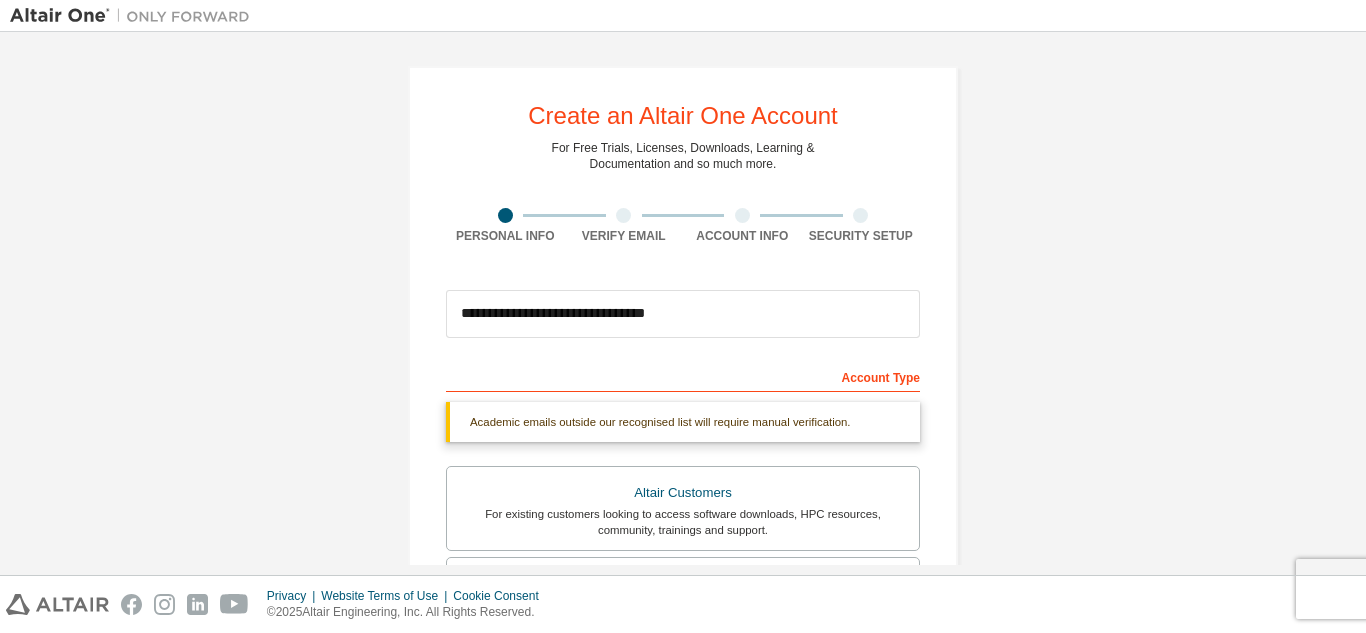 scroll, scrollTop: 0, scrollLeft: 0, axis: both 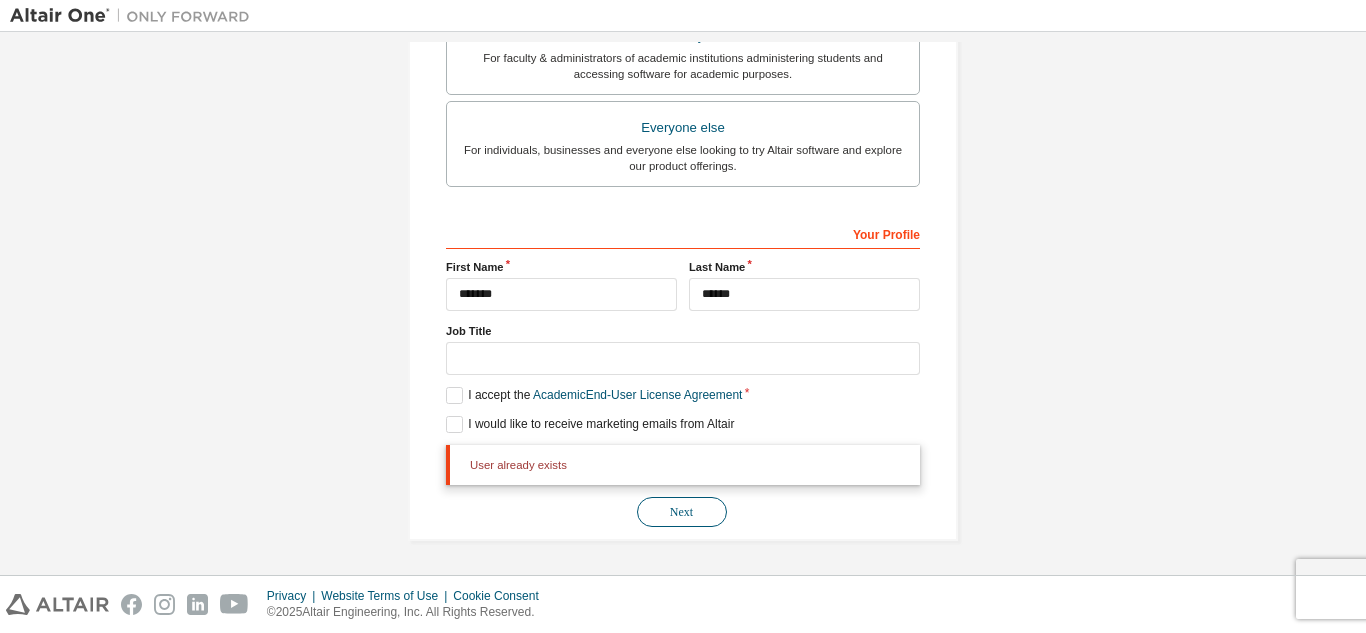 click on "Next" at bounding box center (682, 512) 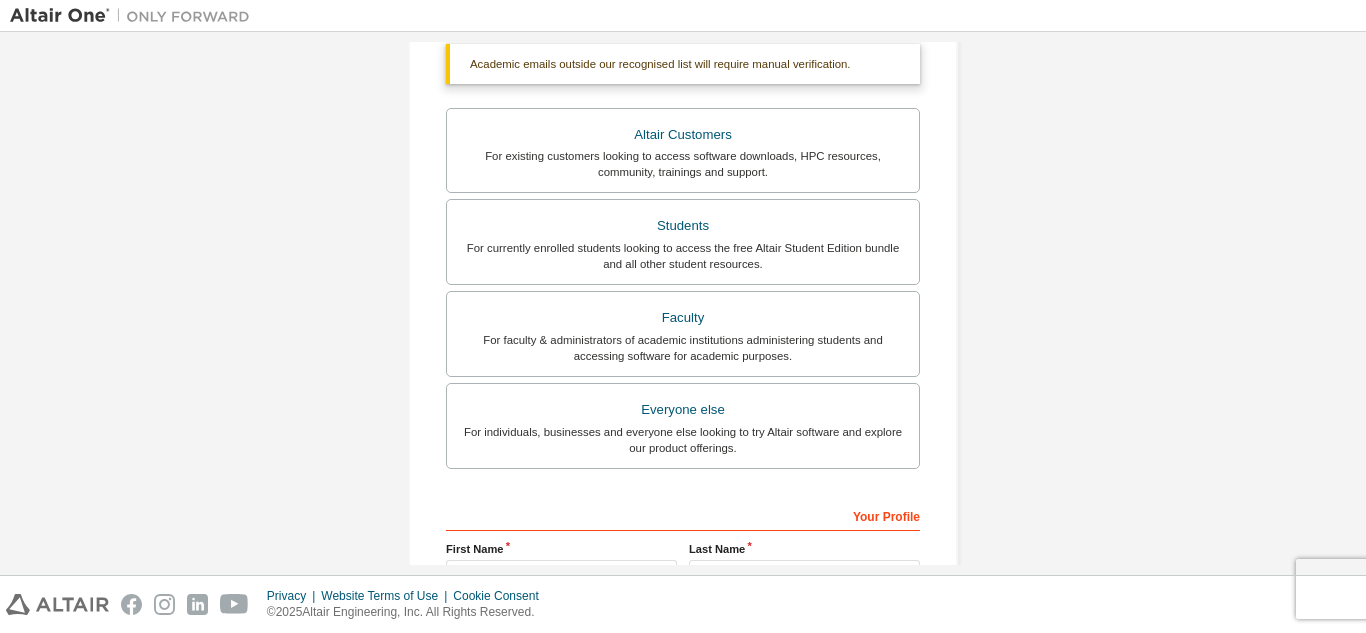scroll, scrollTop: 0, scrollLeft: 0, axis: both 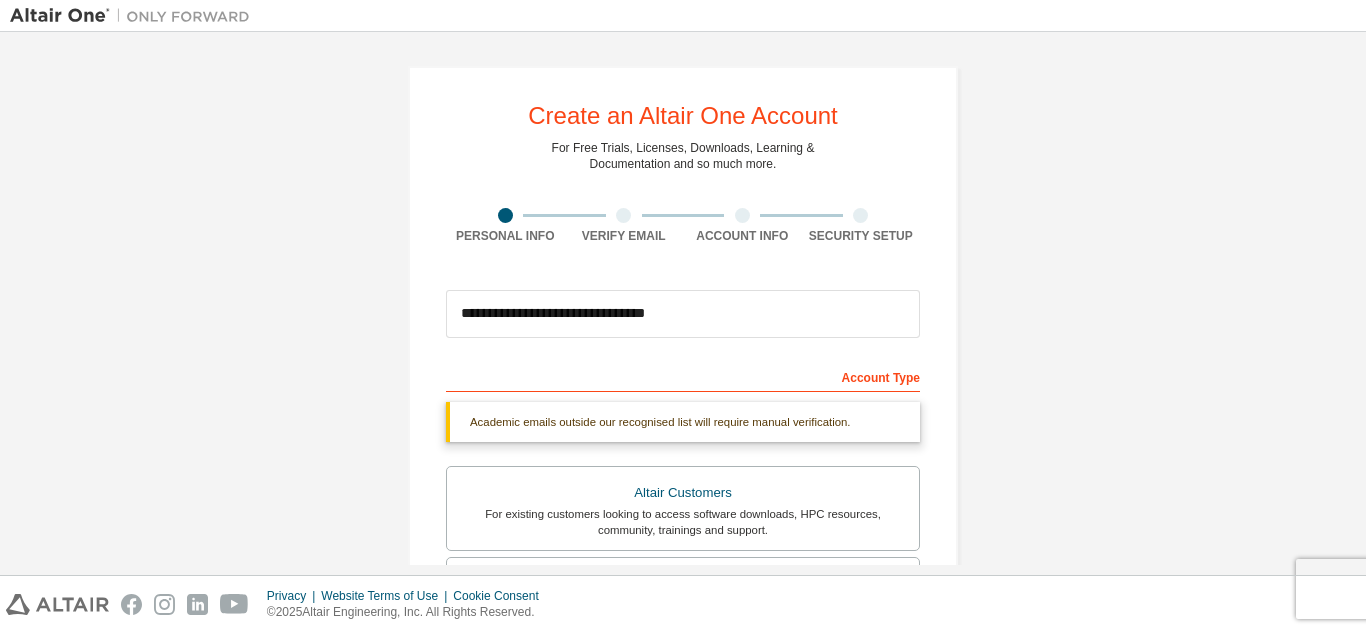 click at bounding box center [623, 215] 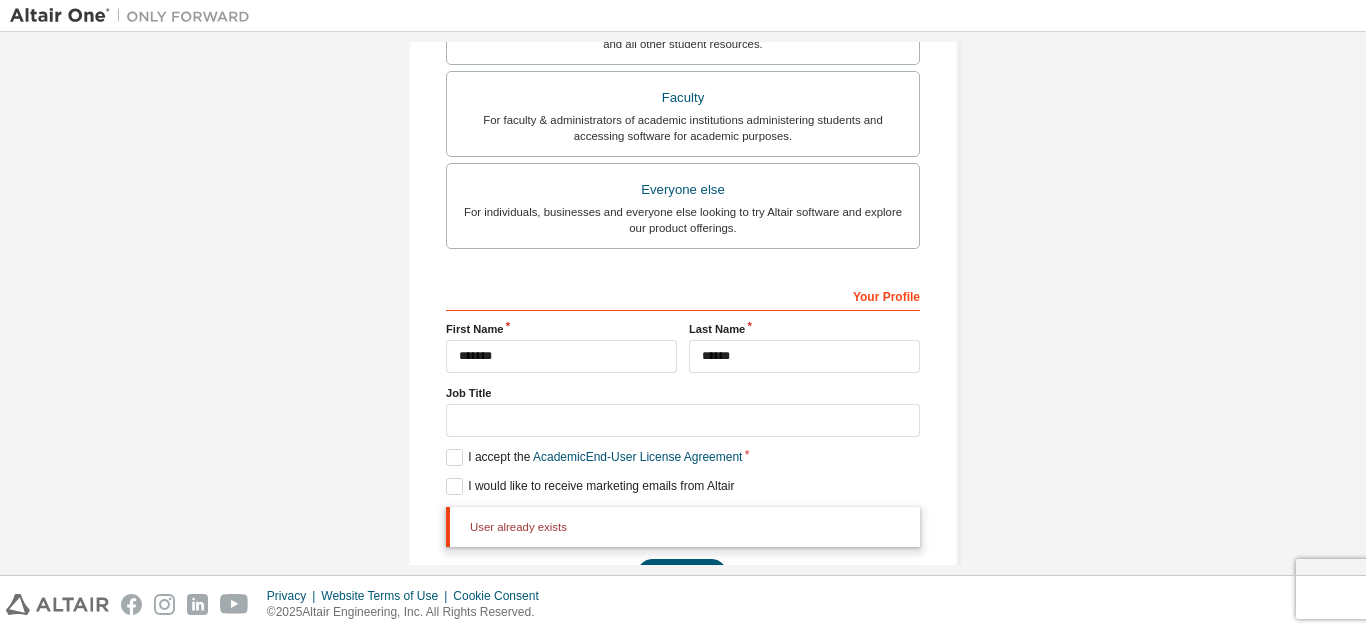 scroll, scrollTop: 0, scrollLeft: 0, axis: both 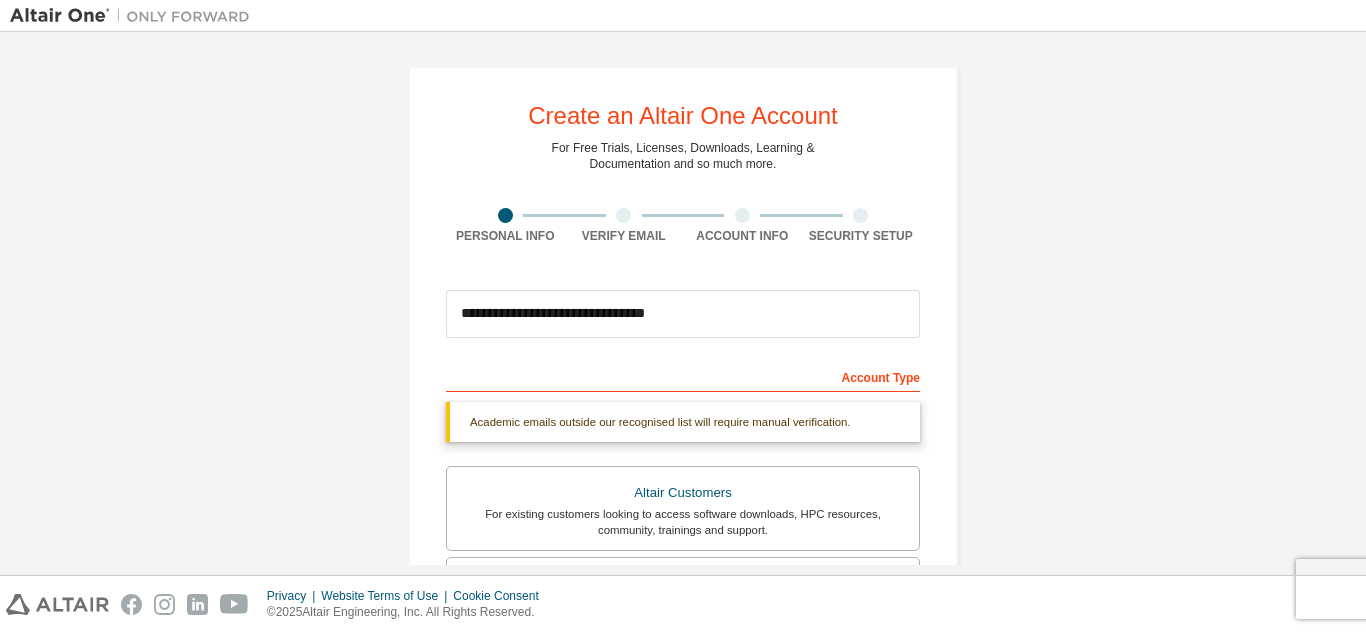 click at bounding box center [623, 215] 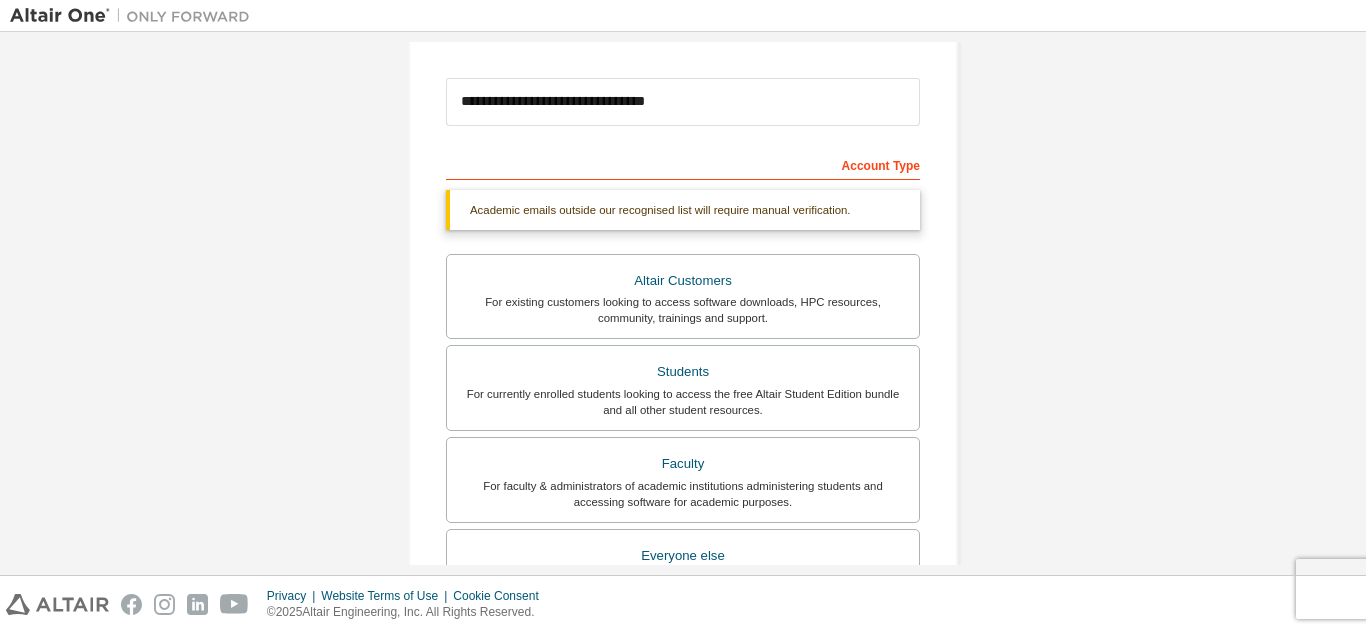 scroll, scrollTop: 211, scrollLeft: 0, axis: vertical 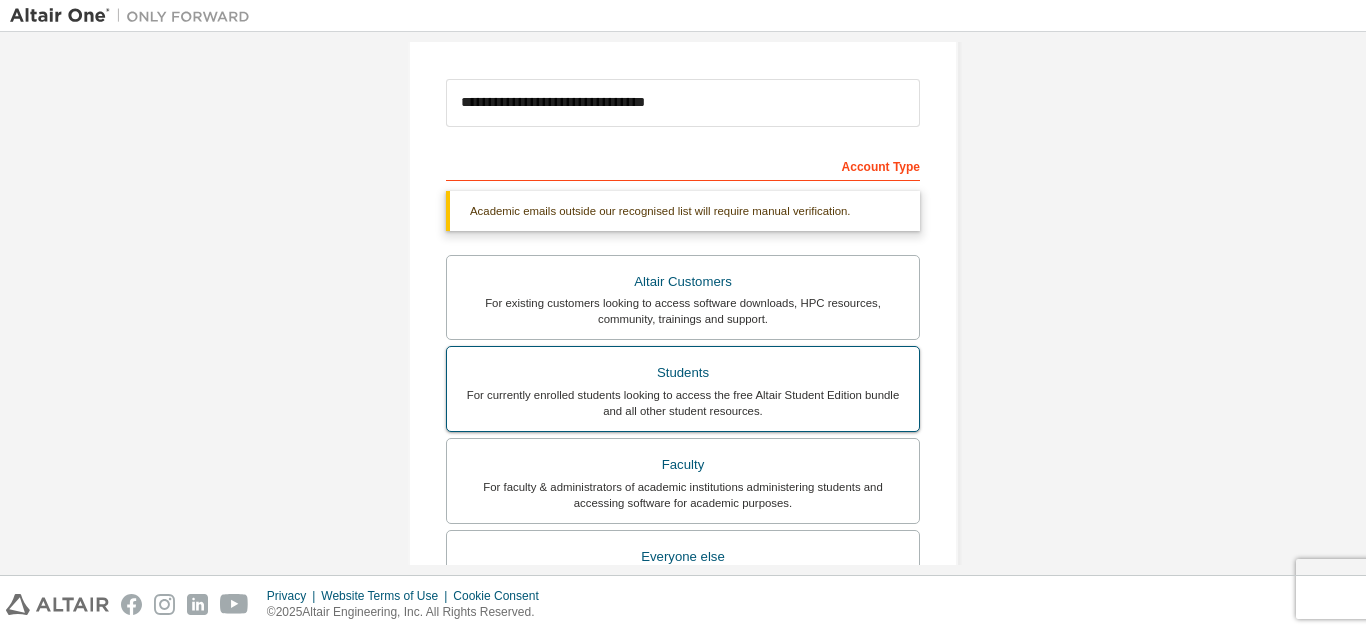 click on "For currently enrolled students looking to access the free Altair Student Edition bundle and all other student resources." at bounding box center [683, 403] 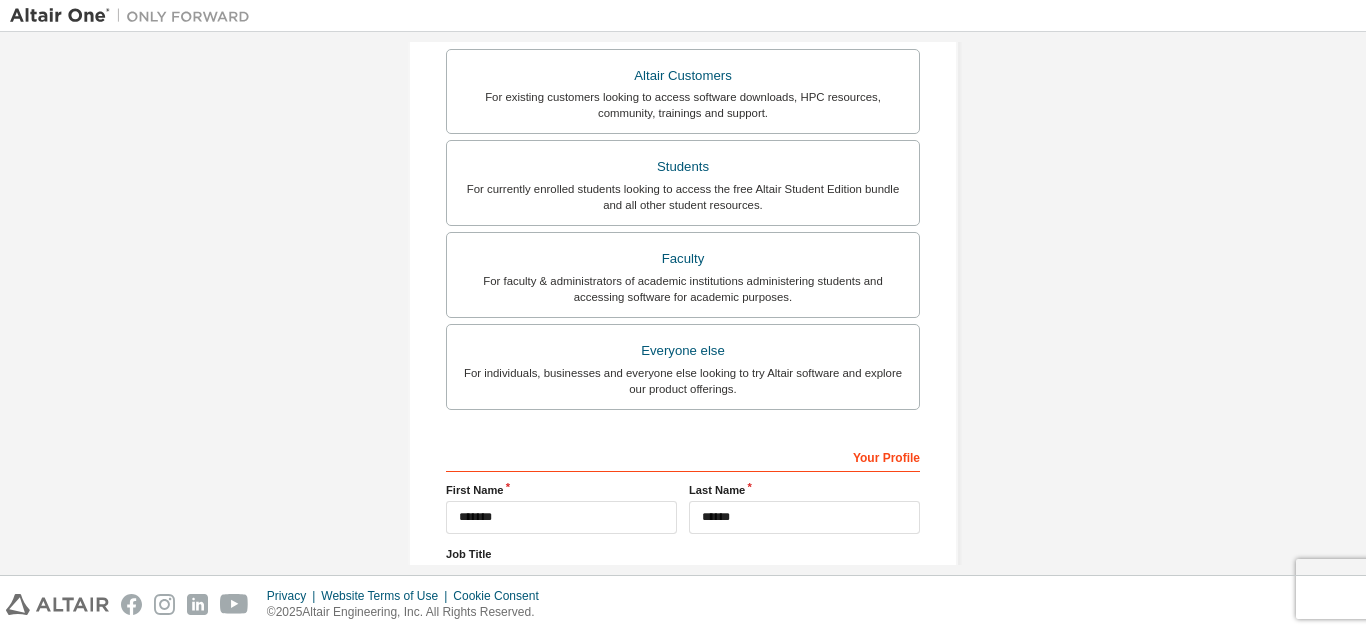 scroll, scrollTop: 640, scrollLeft: 0, axis: vertical 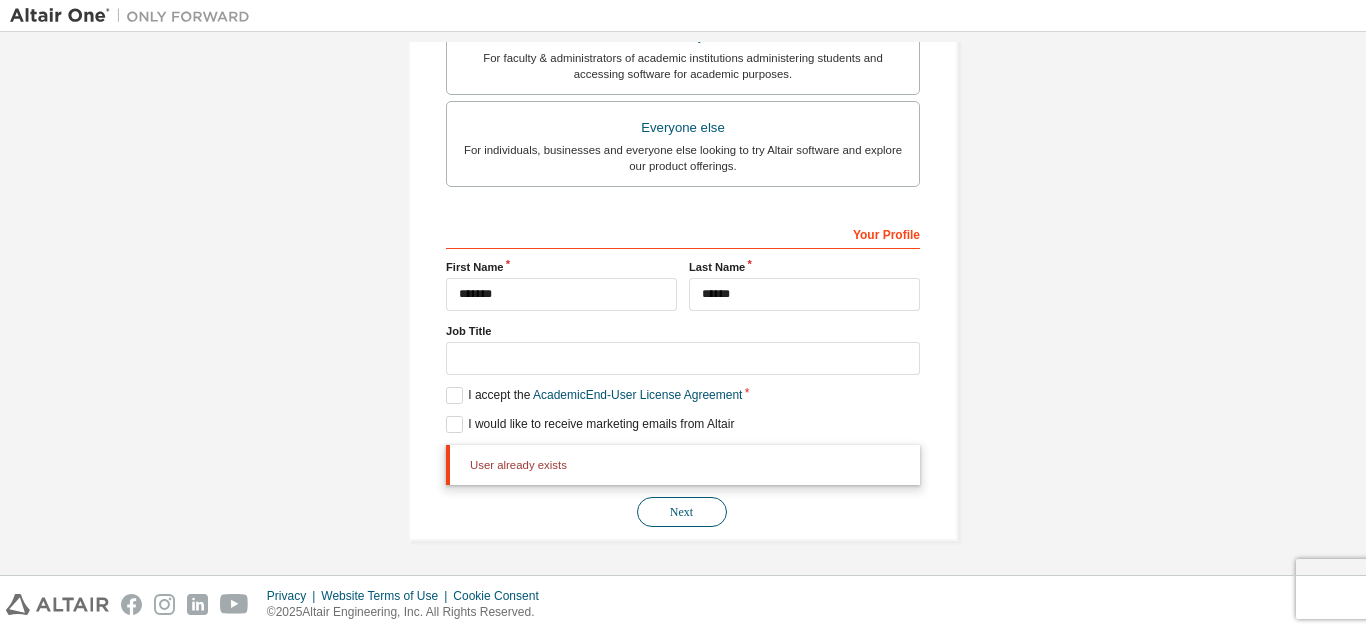 click on "Next" at bounding box center (682, 512) 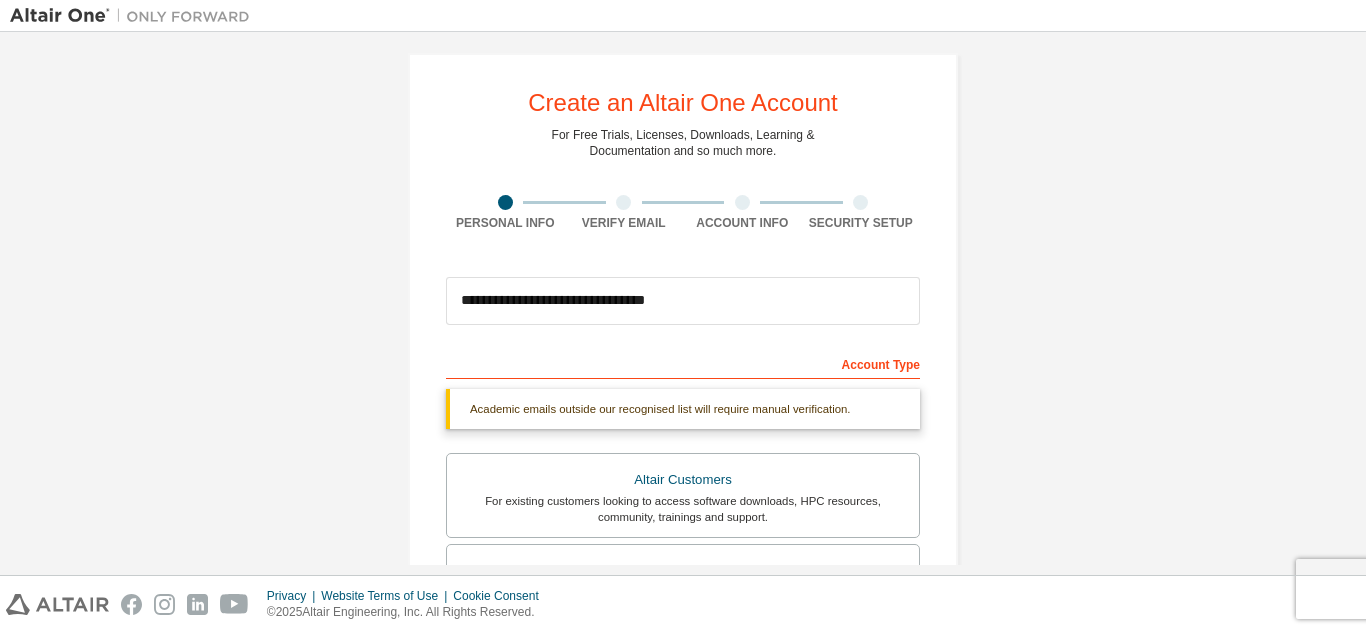 scroll, scrollTop: 0, scrollLeft: 0, axis: both 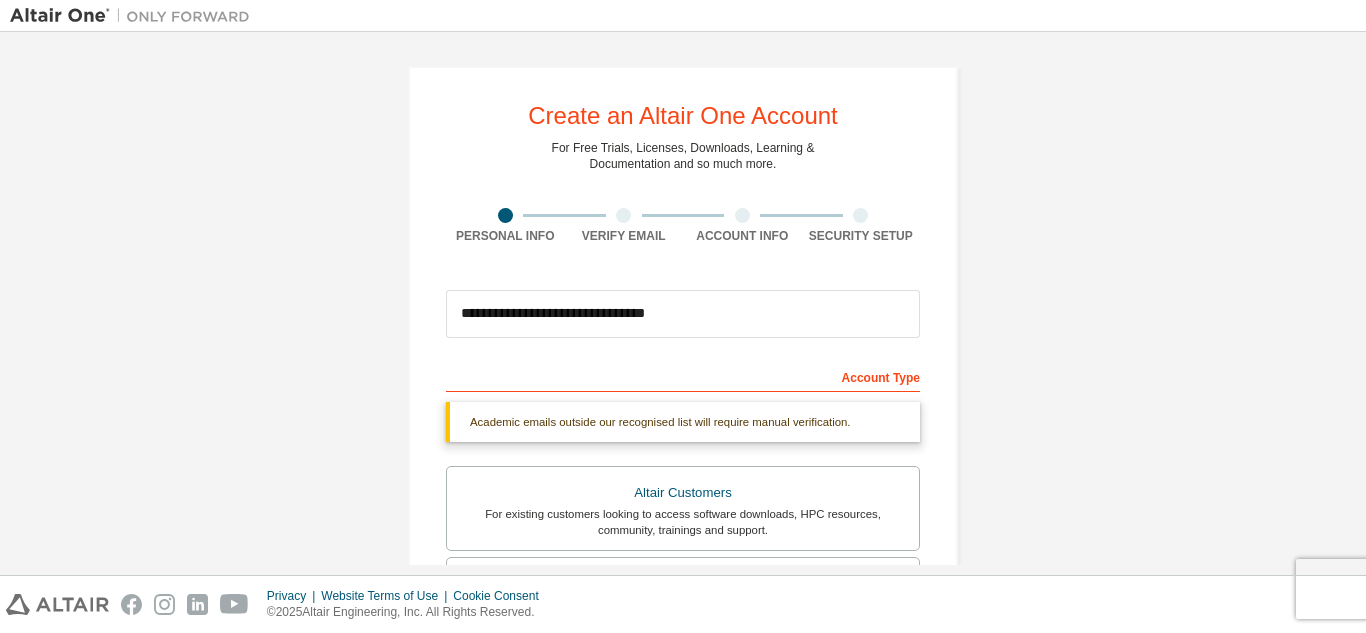 click at bounding box center [623, 215] 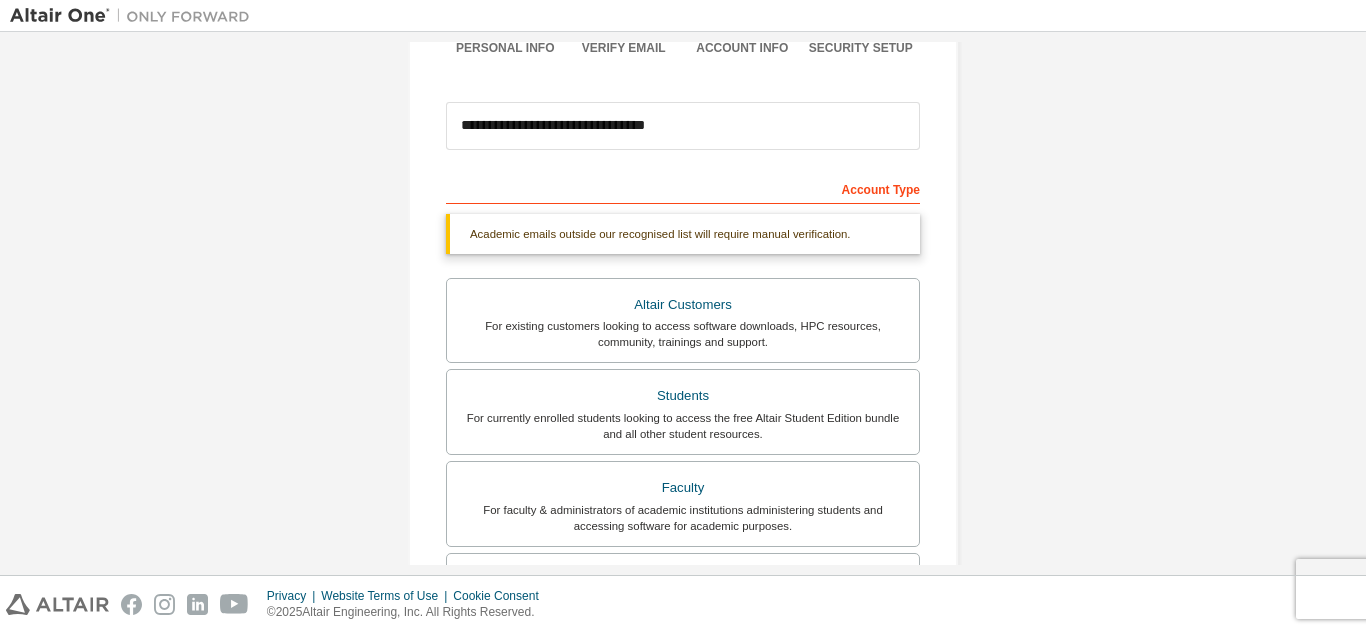 scroll, scrollTop: 4, scrollLeft: 0, axis: vertical 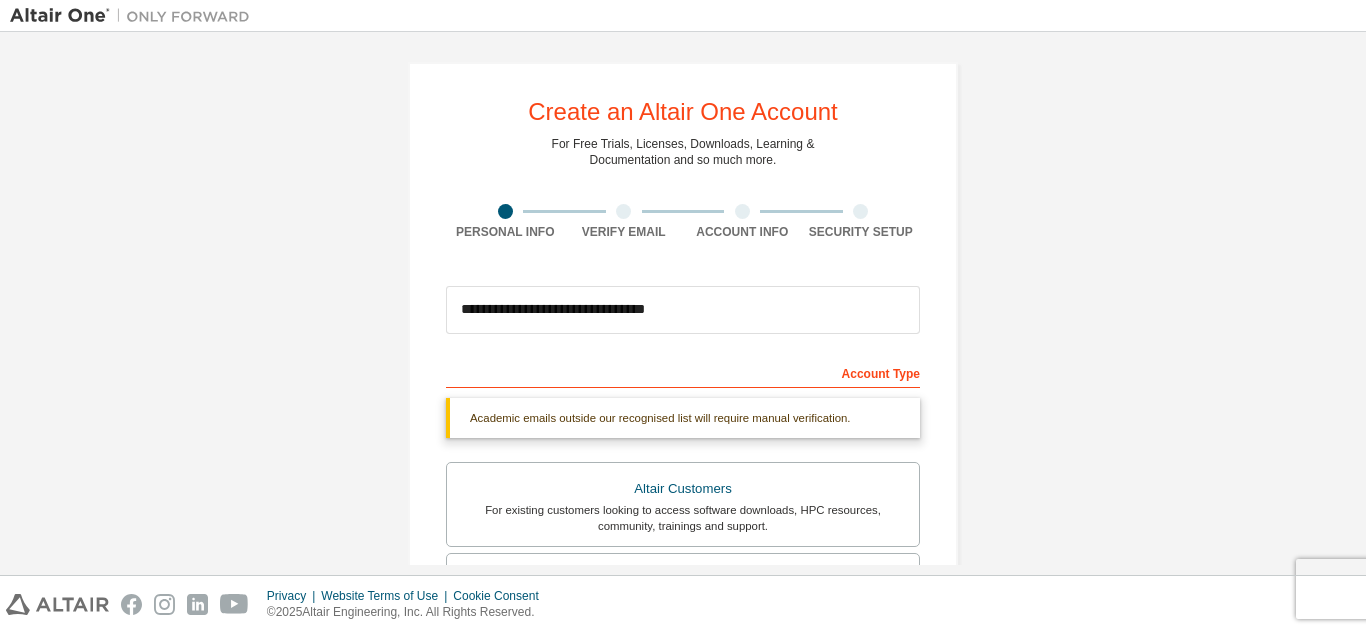 click at bounding box center [623, 211] 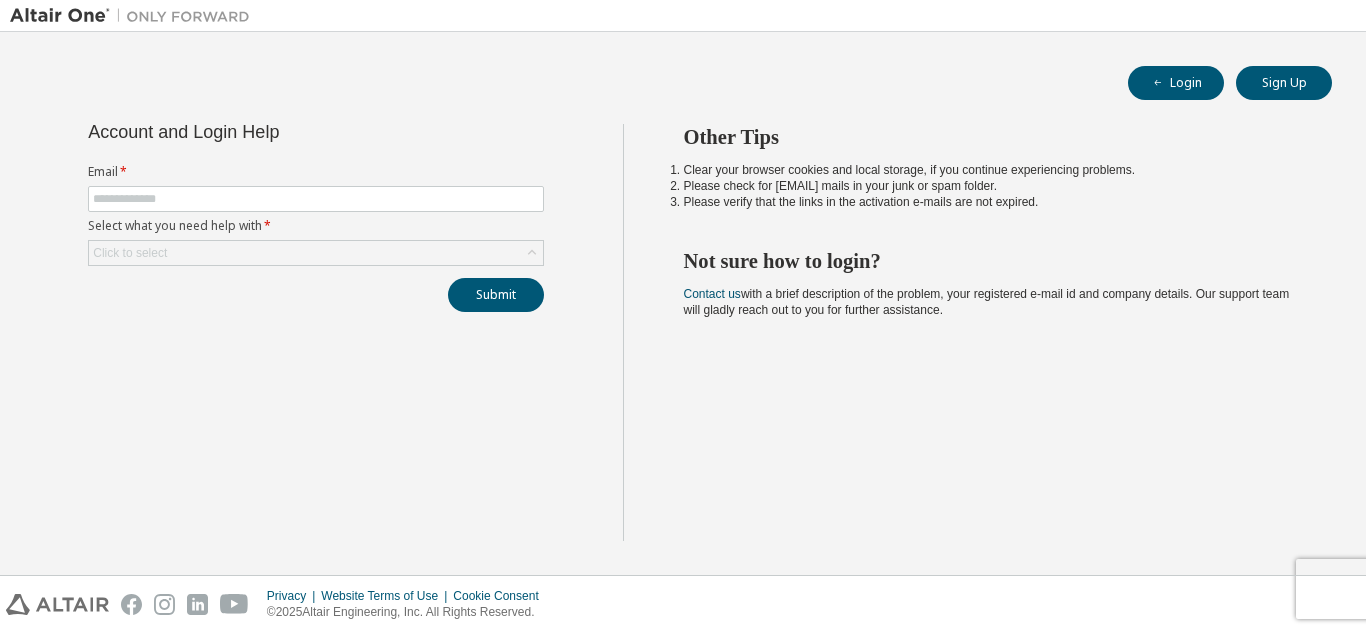 scroll, scrollTop: 0, scrollLeft: 0, axis: both 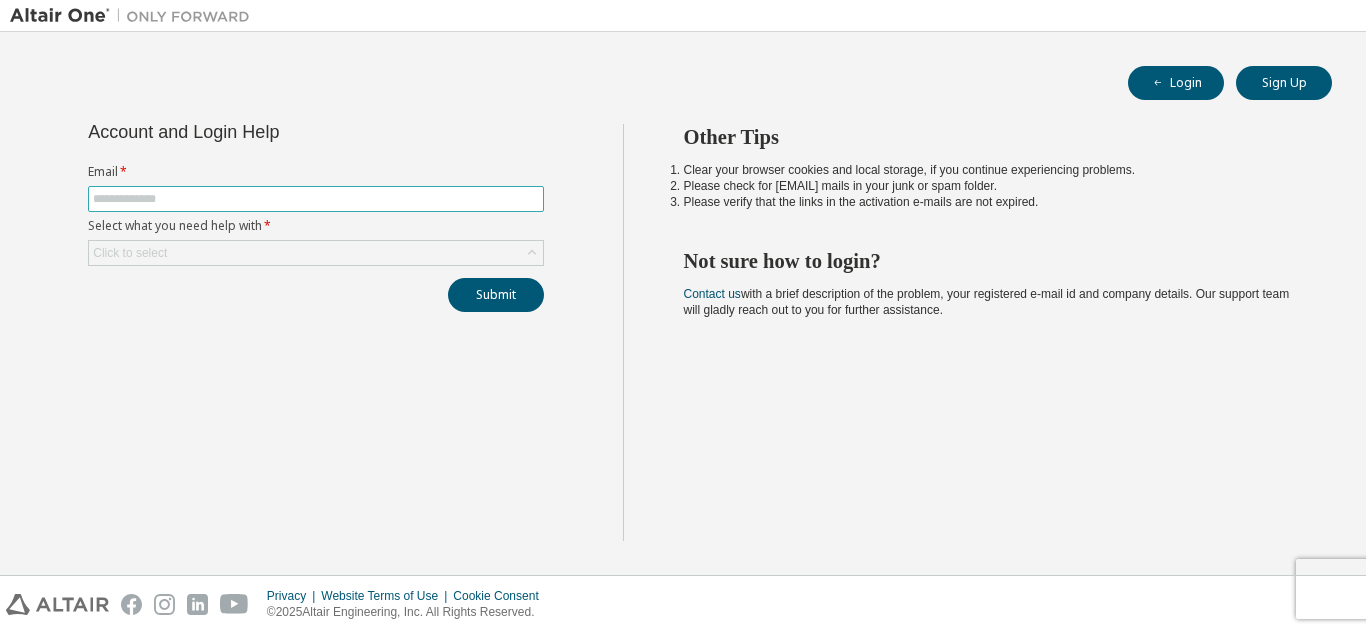 click at bounding box center [316, 199] 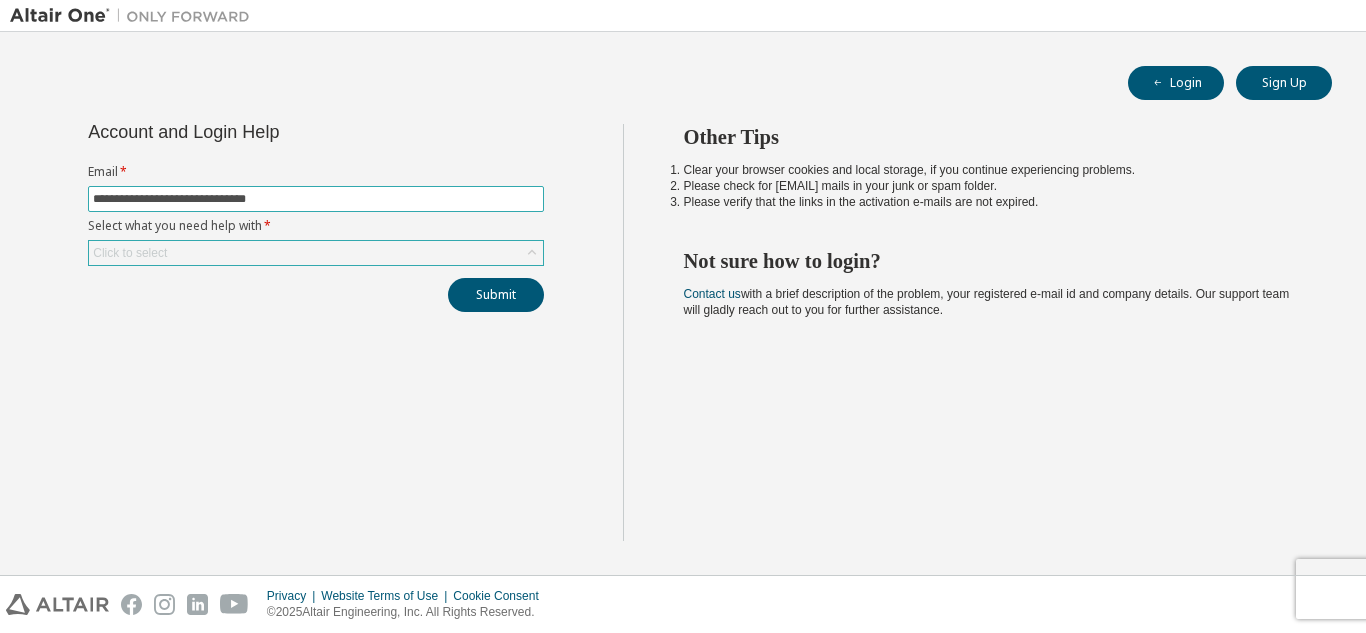 type on "**********" 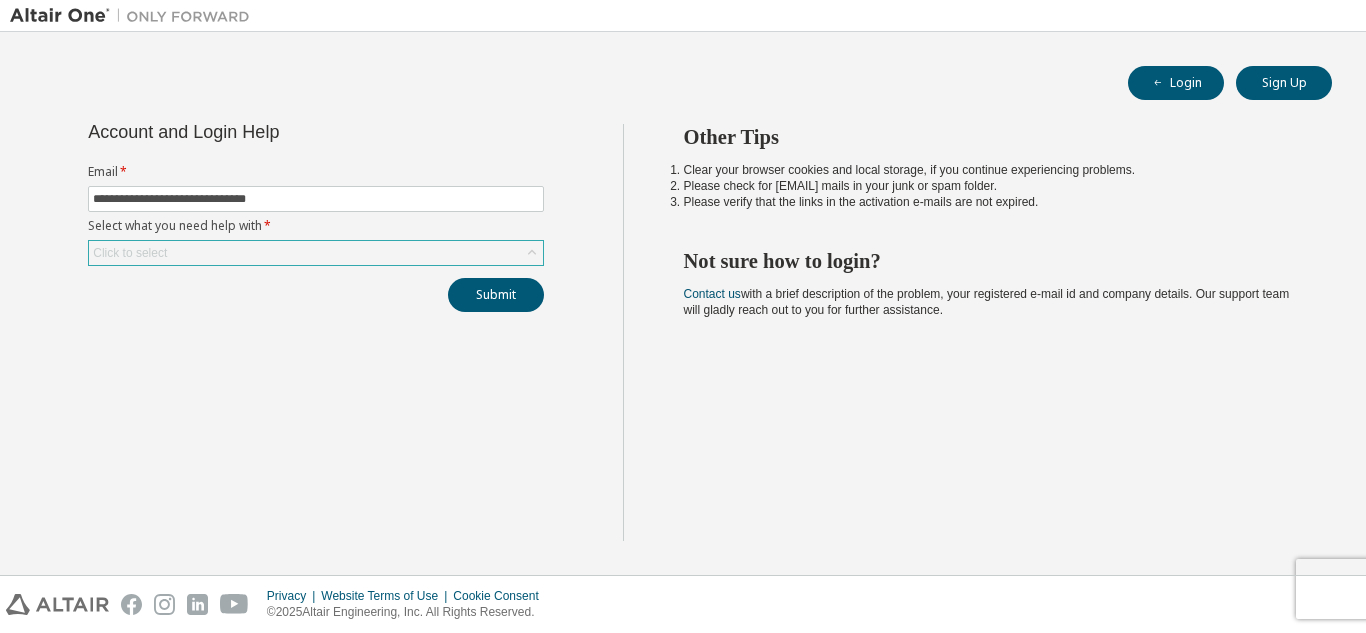 click on "Click to select" at bounding box center [316, 253] 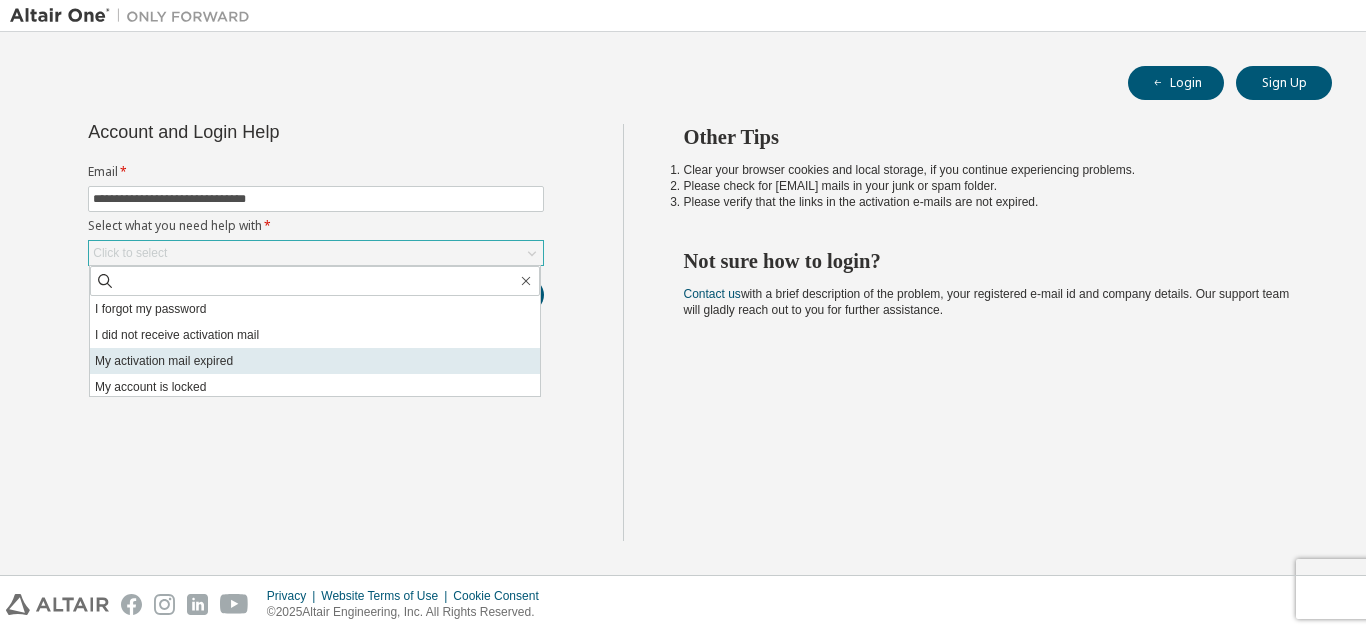 click on "My activation mail expired" at bounding box center [315, 361] 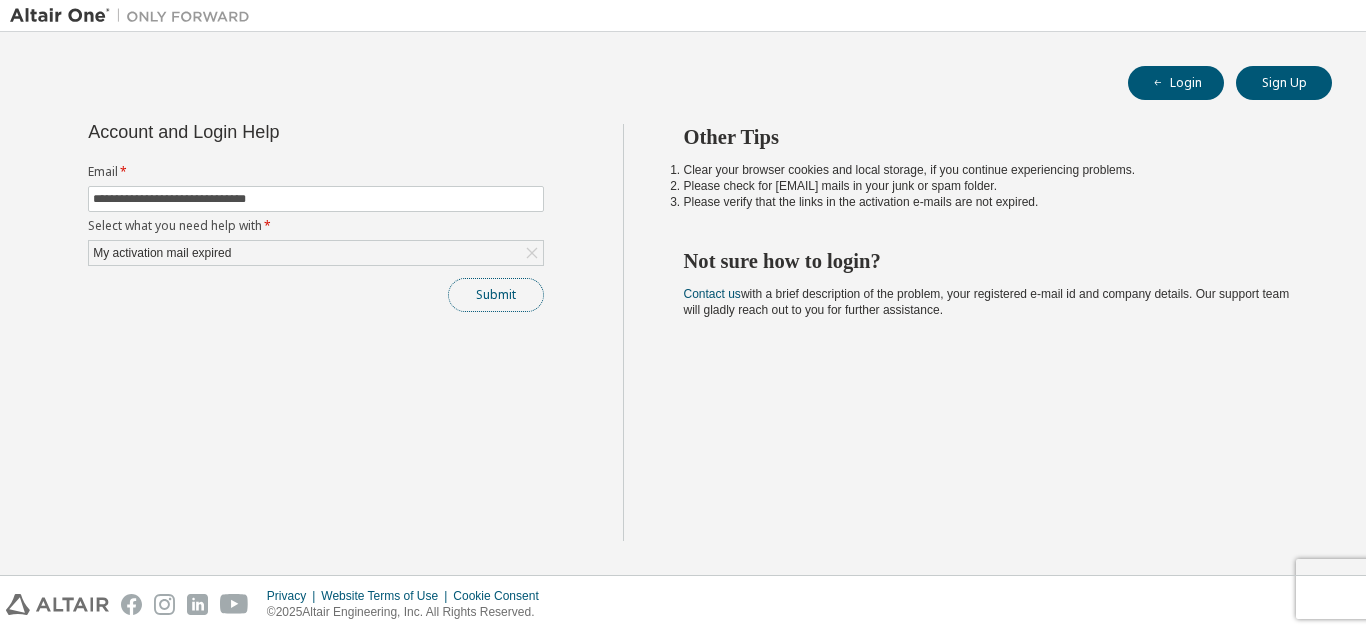 click on "Submit" at bounding box center [496, 295] 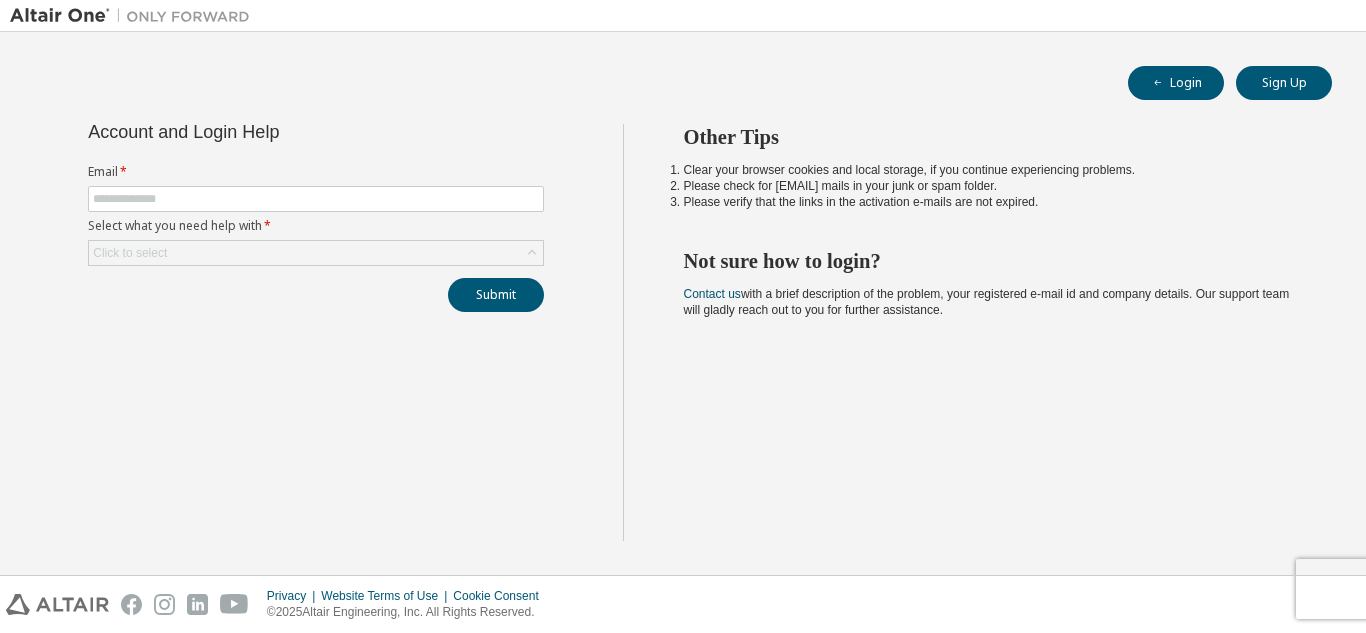 scroll, scrollTop: 0, scrollLeft: 0, axis: both 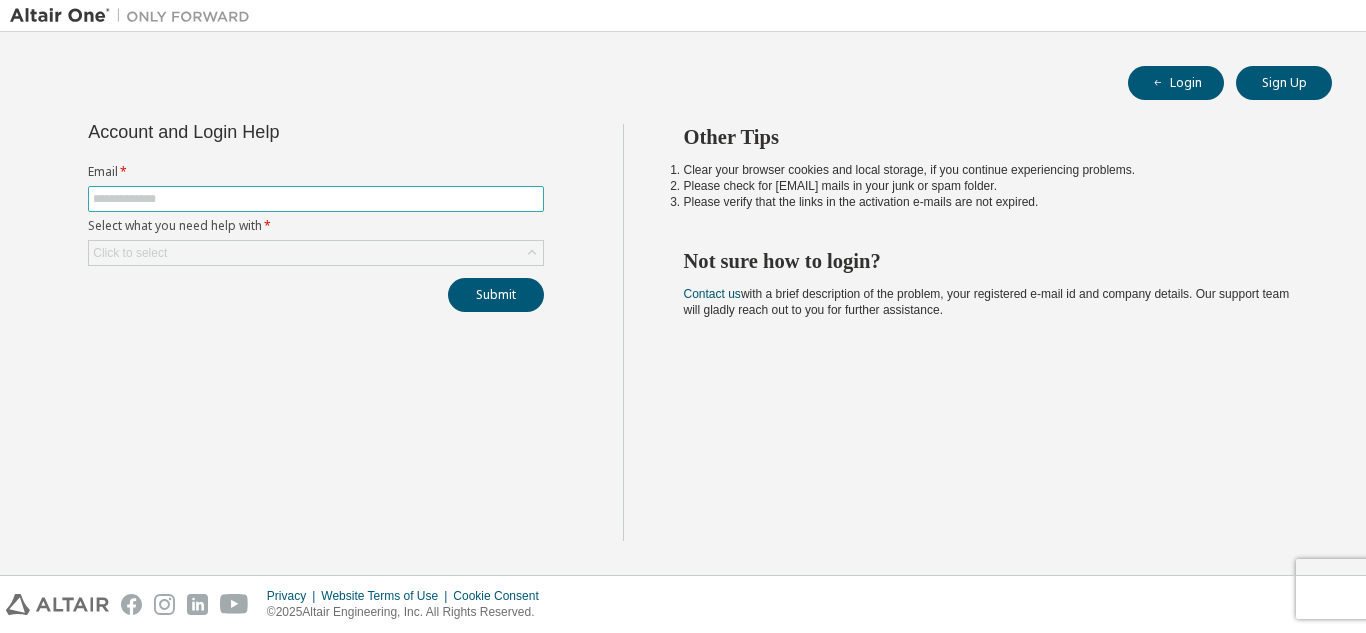 click at bounding box center (316, 199) 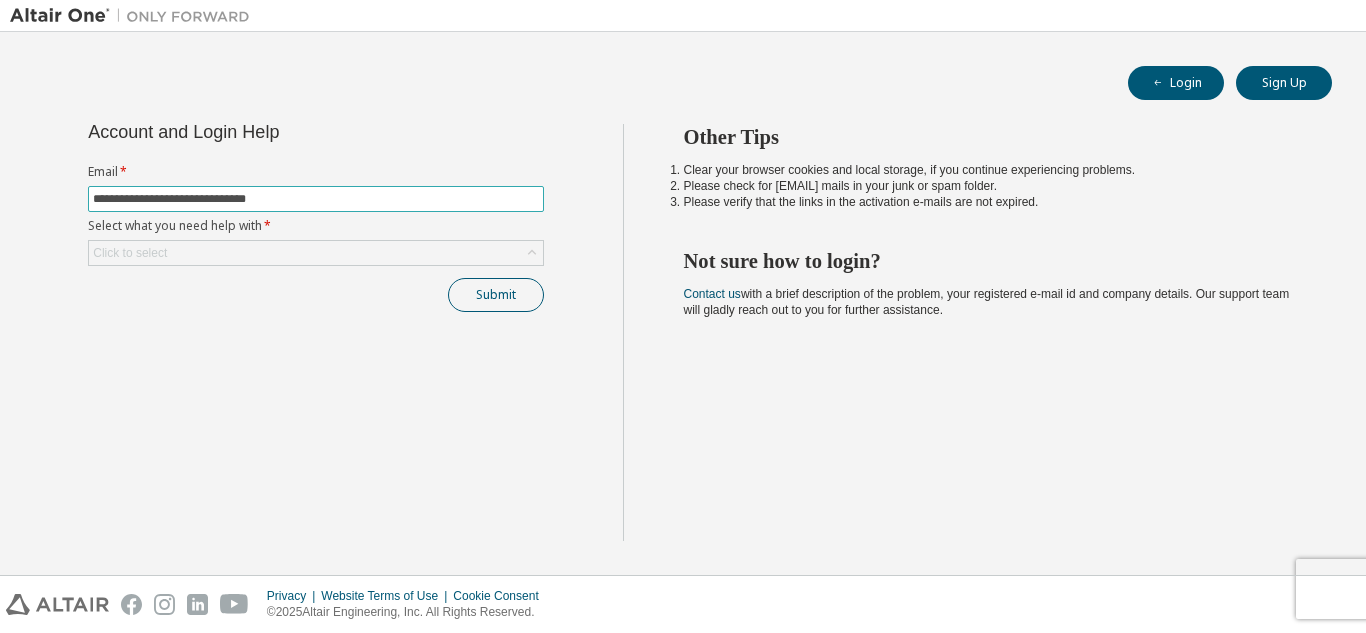 type on "**********" 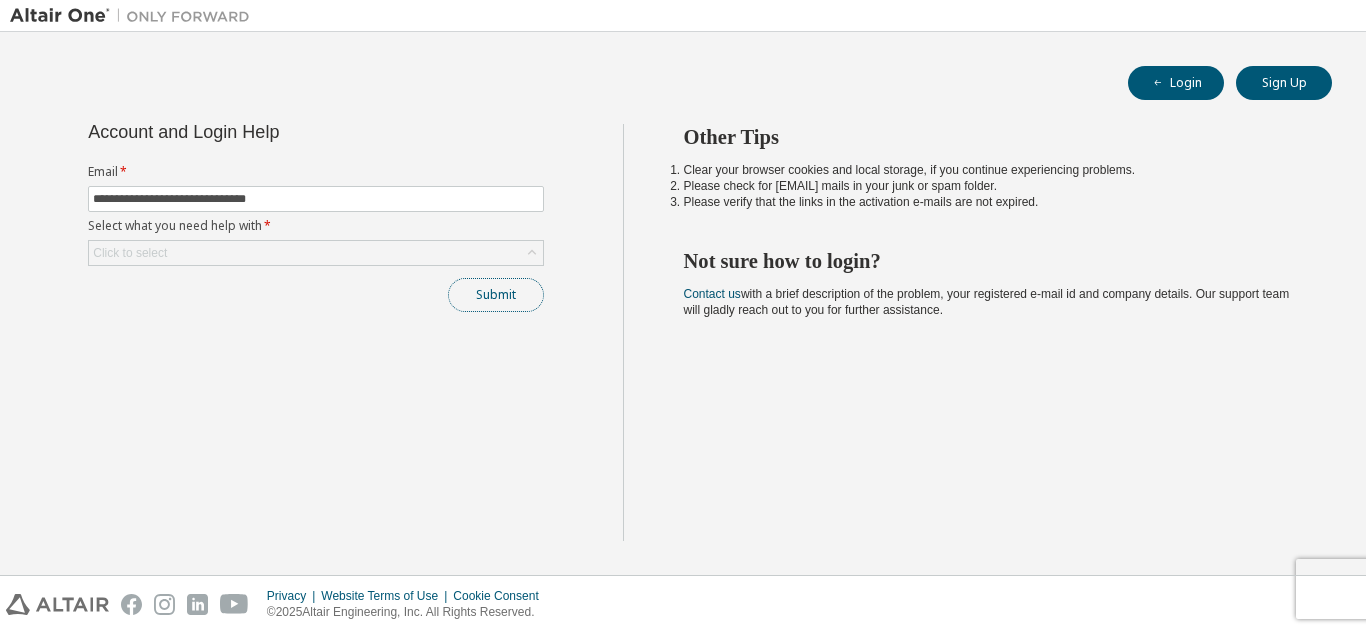 click on "Submit" at bounding box center [496, 295] 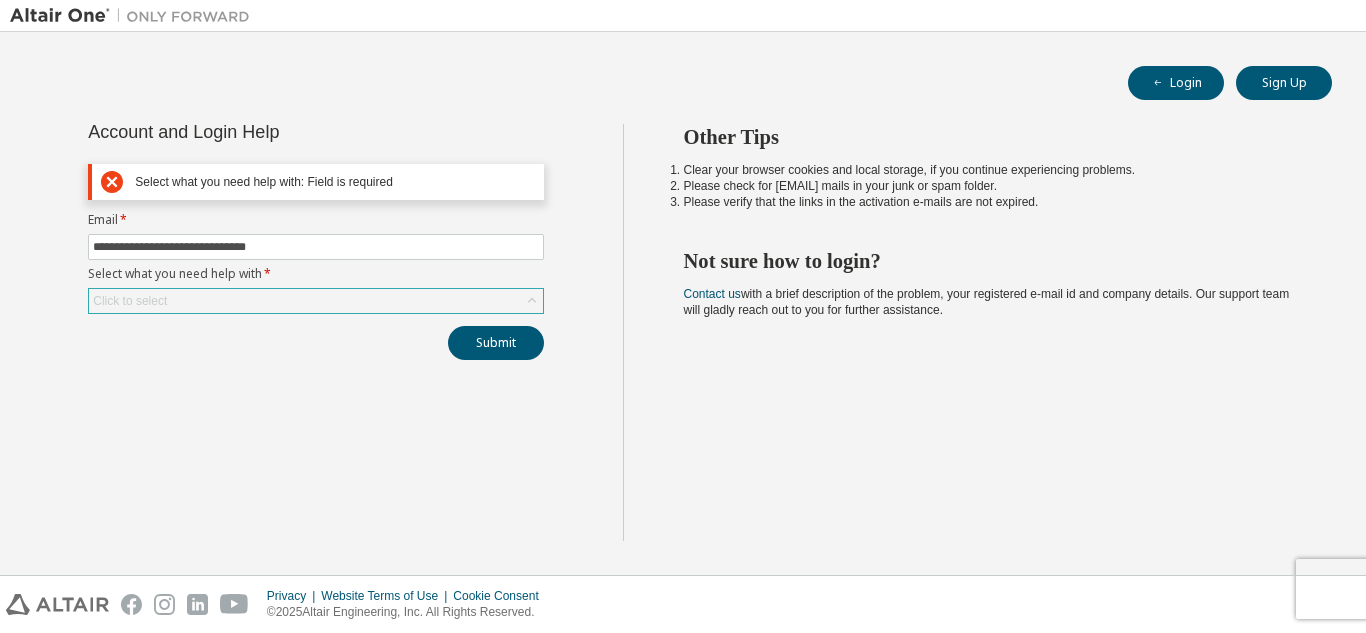 click on "Click to select" at bounding box center (316, 301) 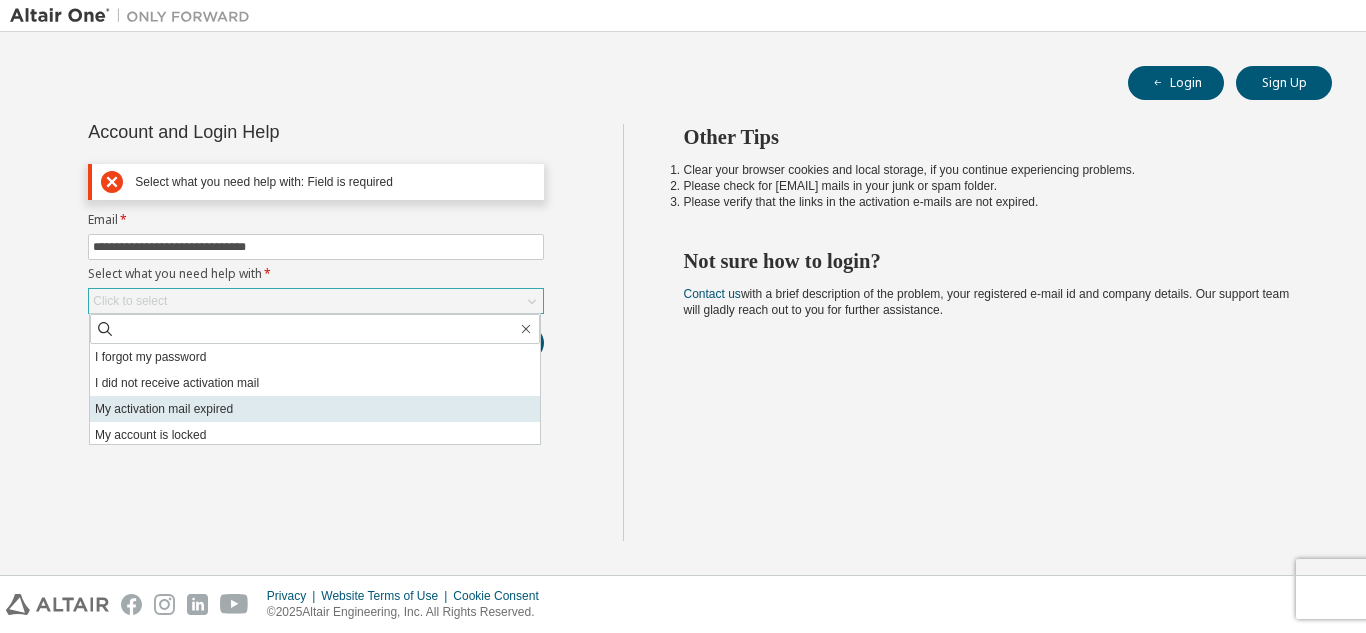click on "My activation mail expired" at bounding box center (315, 409) 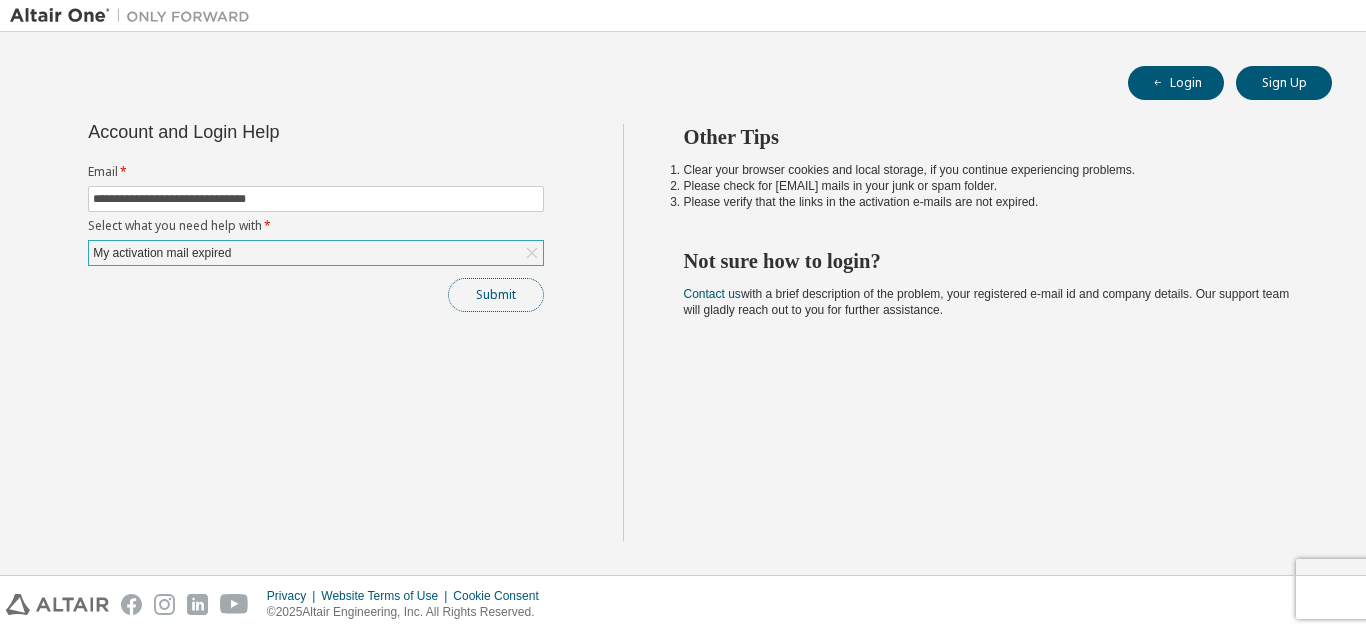 click on "Submit" at bounding box center (496, 295) 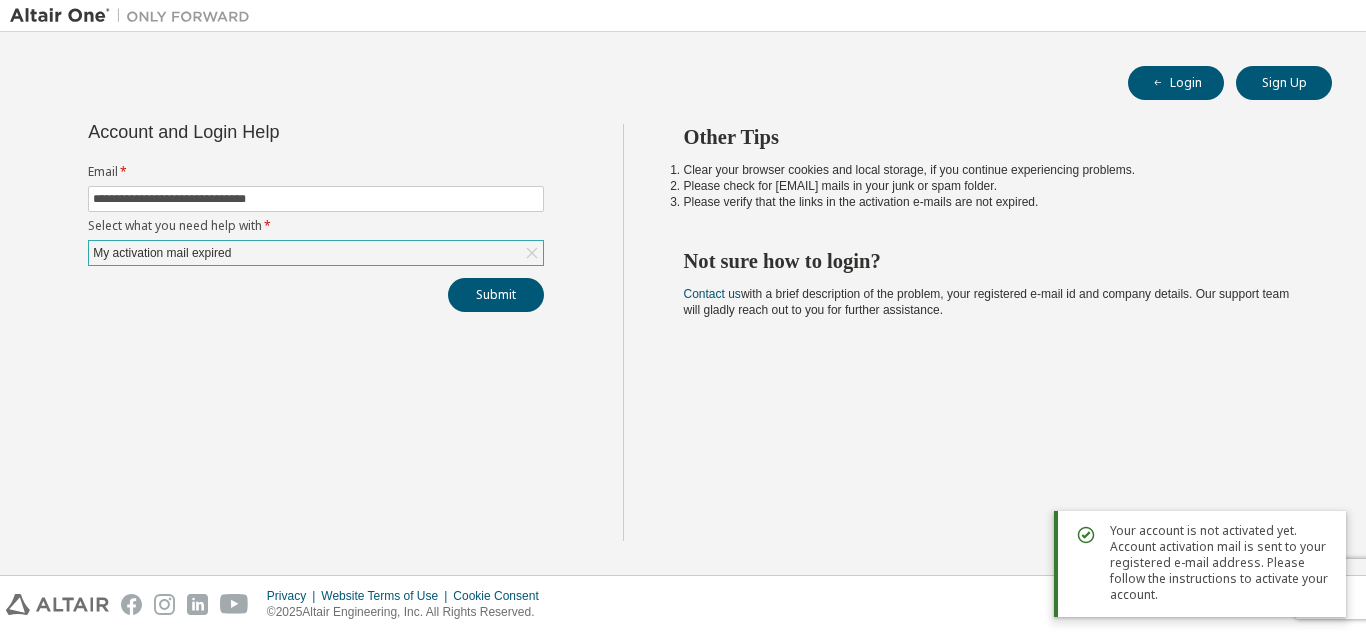 click on "Your account is not activated yet. Account activation mail is sent to your registered e-mail address. Please follow the instructions to activate your account." at bounding box center (1220, 563) 